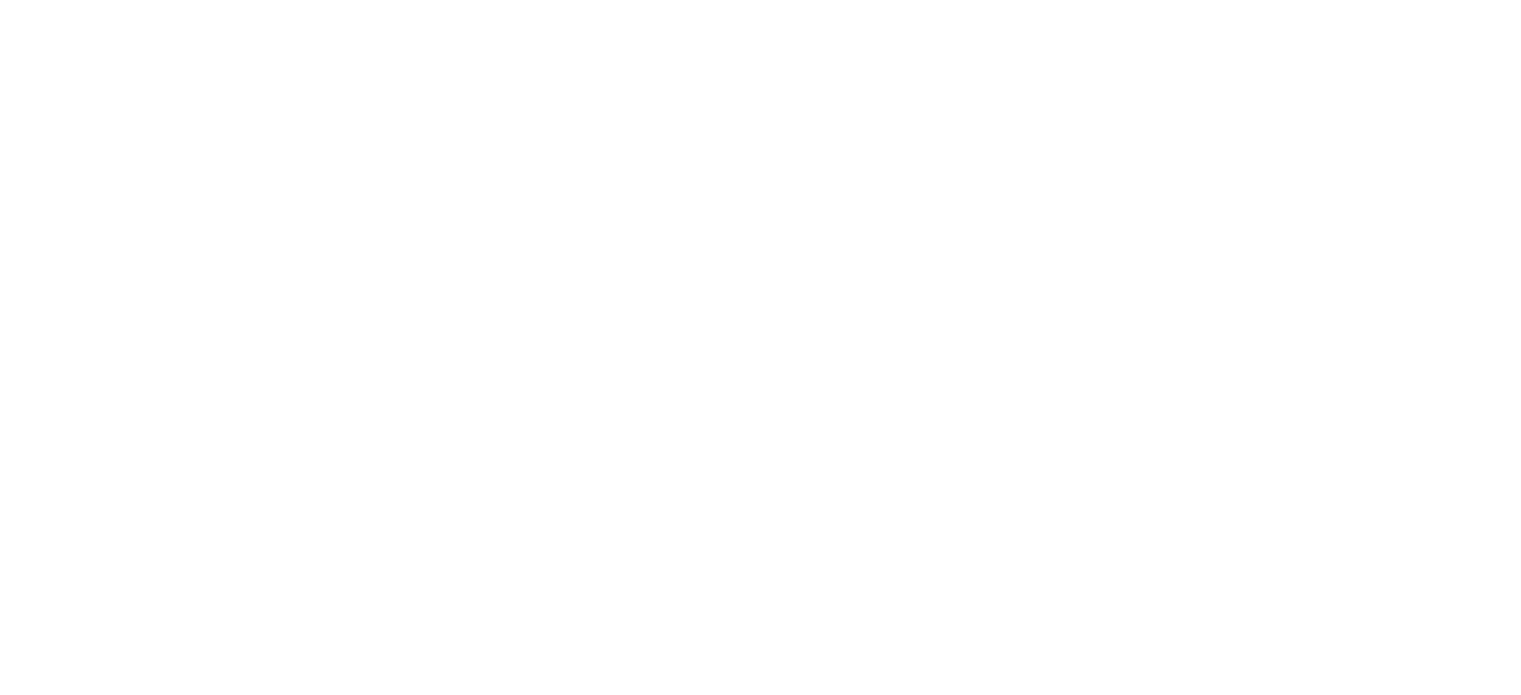 scroll, scrollTop: 0, scrollLeft: 0, axis: both 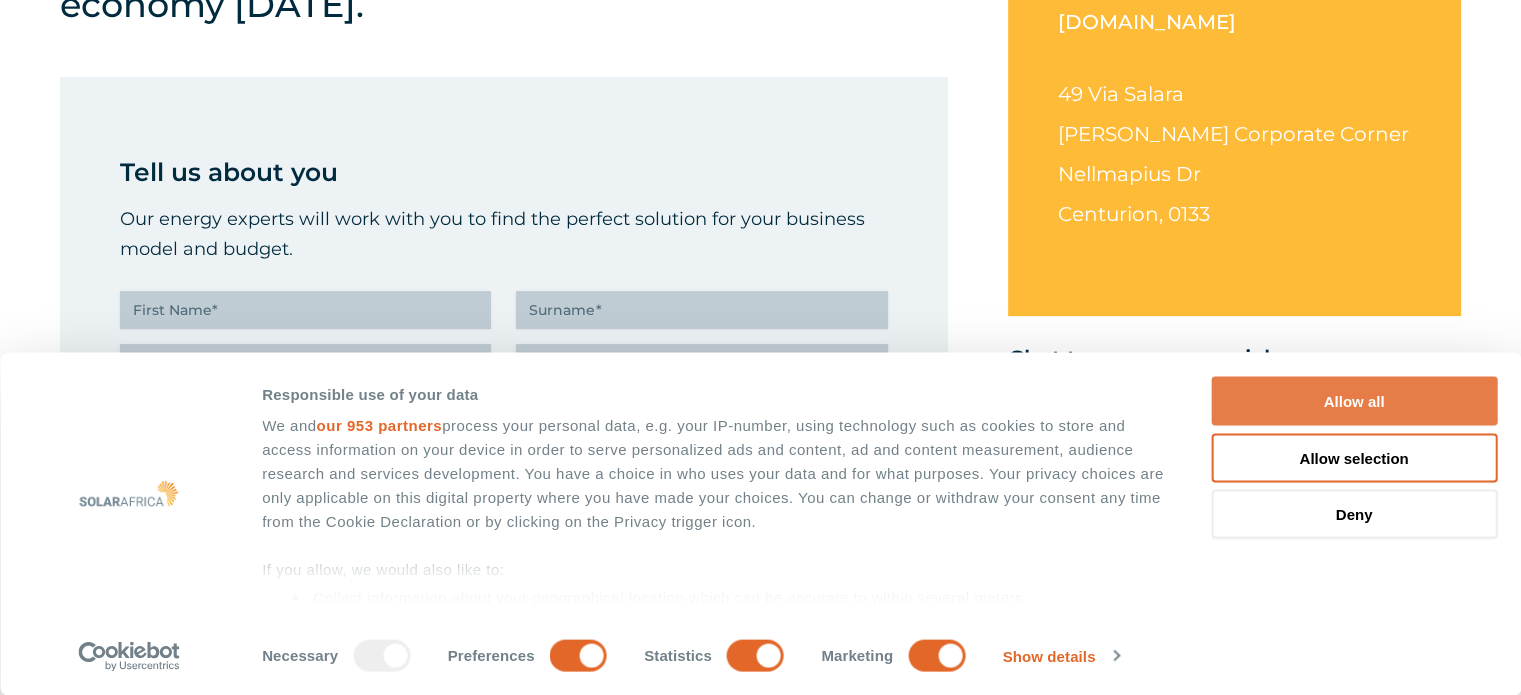 click on "Allow all" at bounding box center (1354, 401) 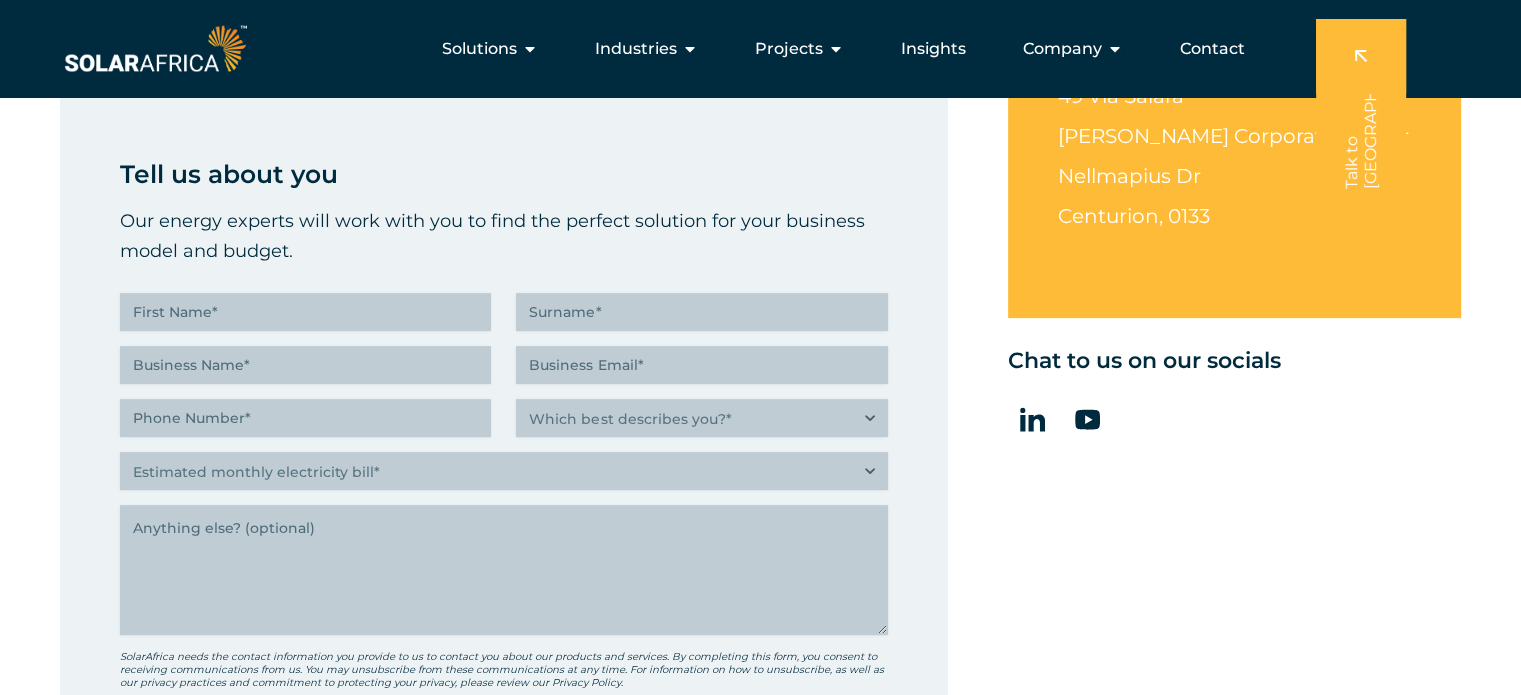 scroll, scrollTop: 0, scrollLeft: 0, axis: both 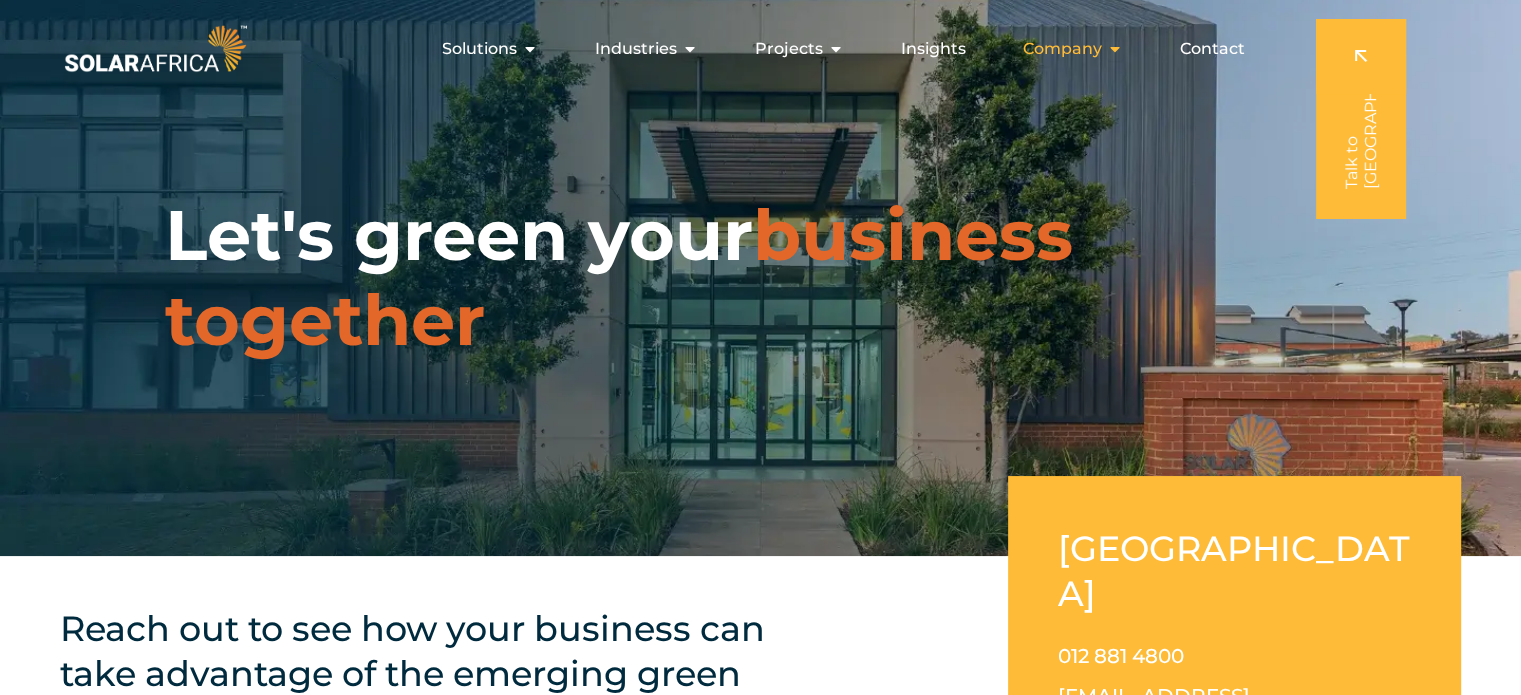 click on "Company" at bounding box center (1062, 49) 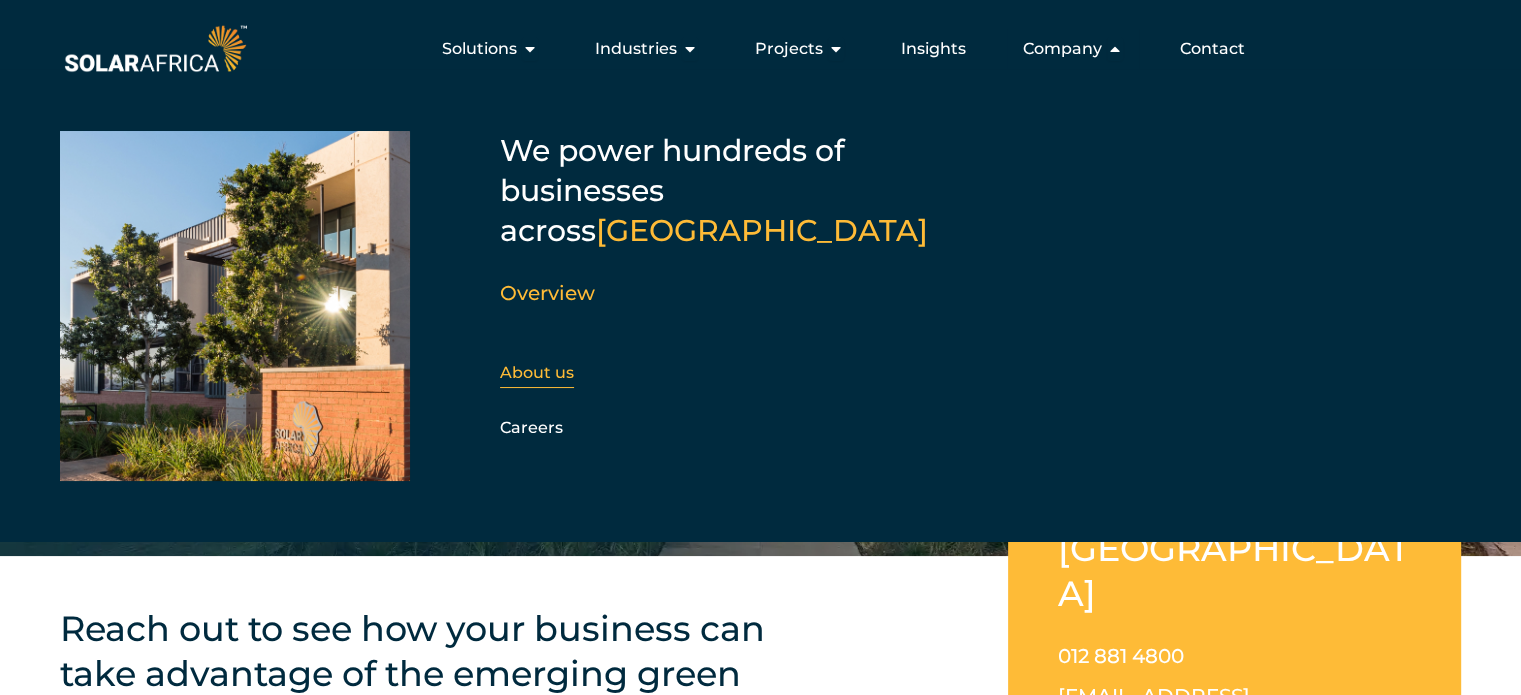 click on "About us" at bounding box center [537, 372] 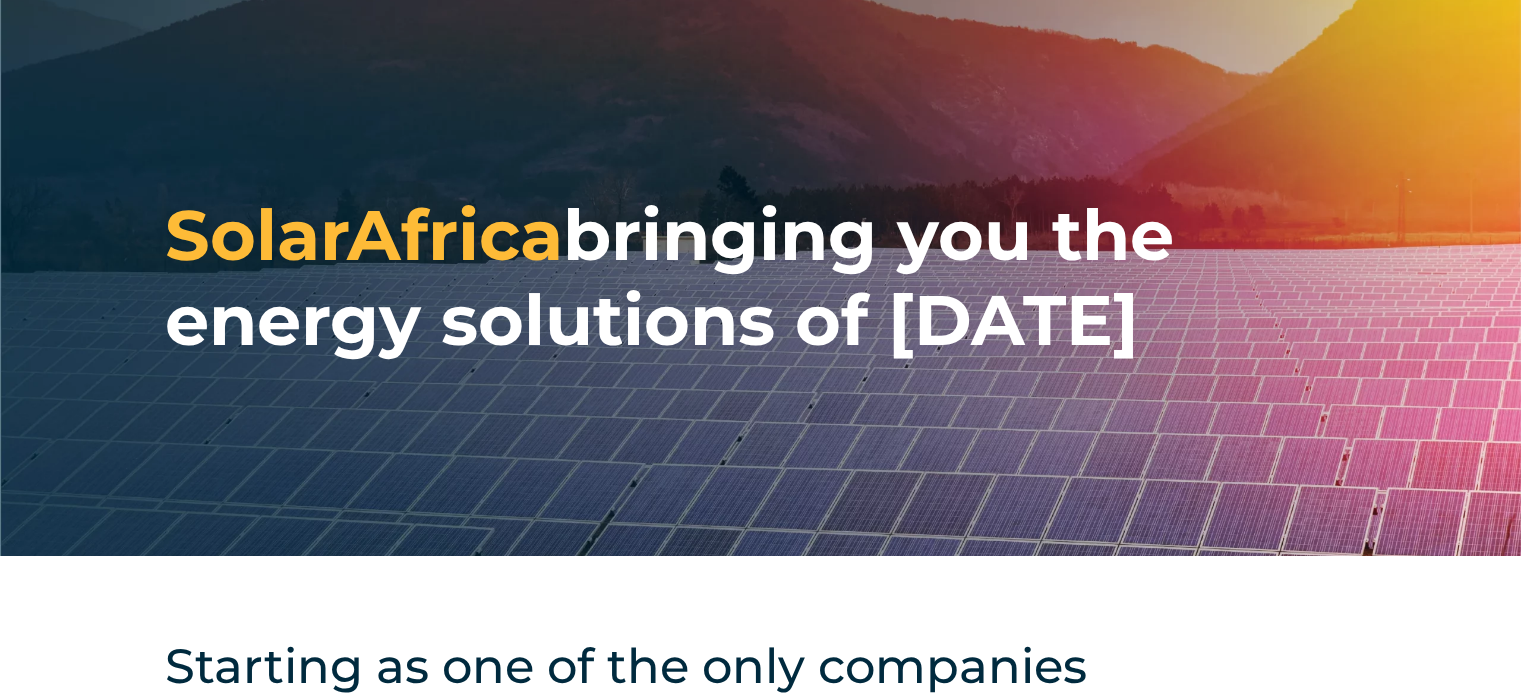 scroll, scrollTop: 1444, scrollLeft: 0, axis: vertical 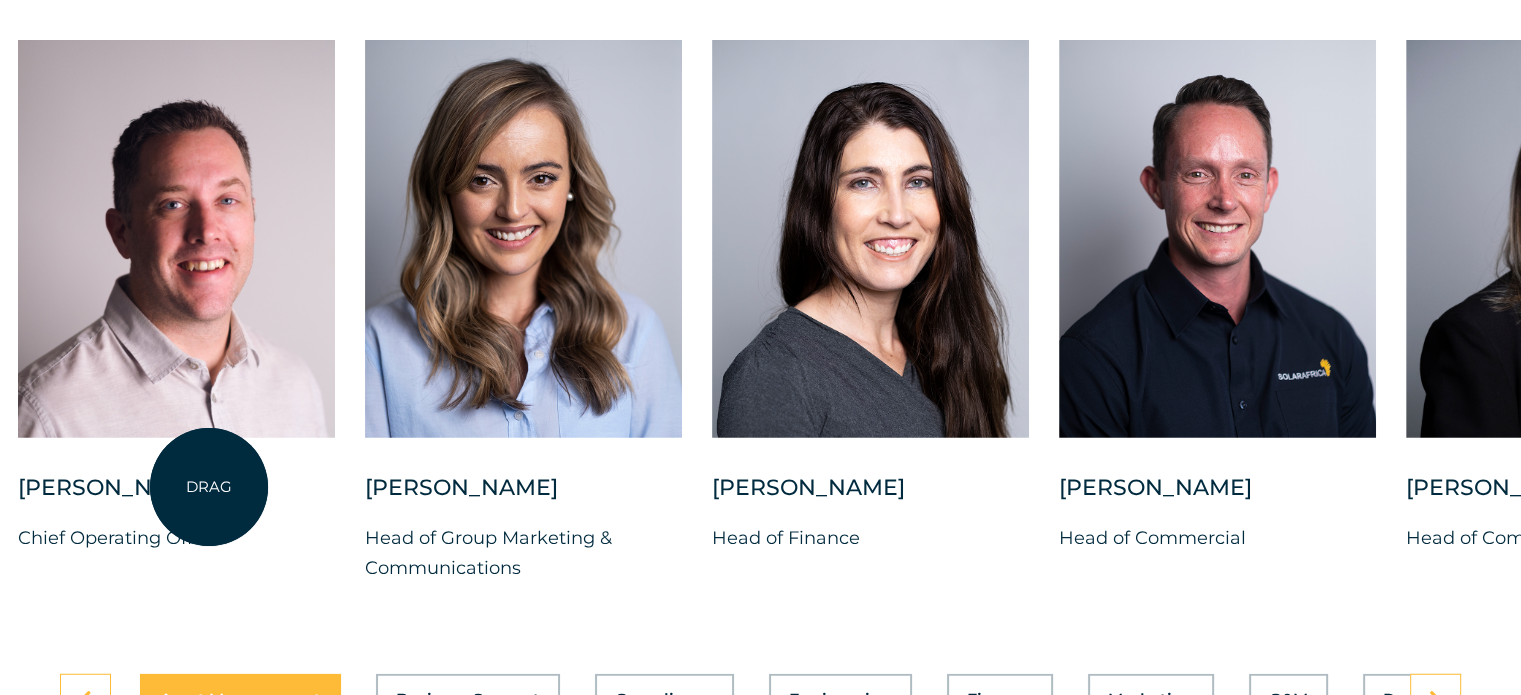 drag, startPoint x: 1312, startPoint y: 304, endPoint x: 209, endPoint y: 487, distance: 1118.0778 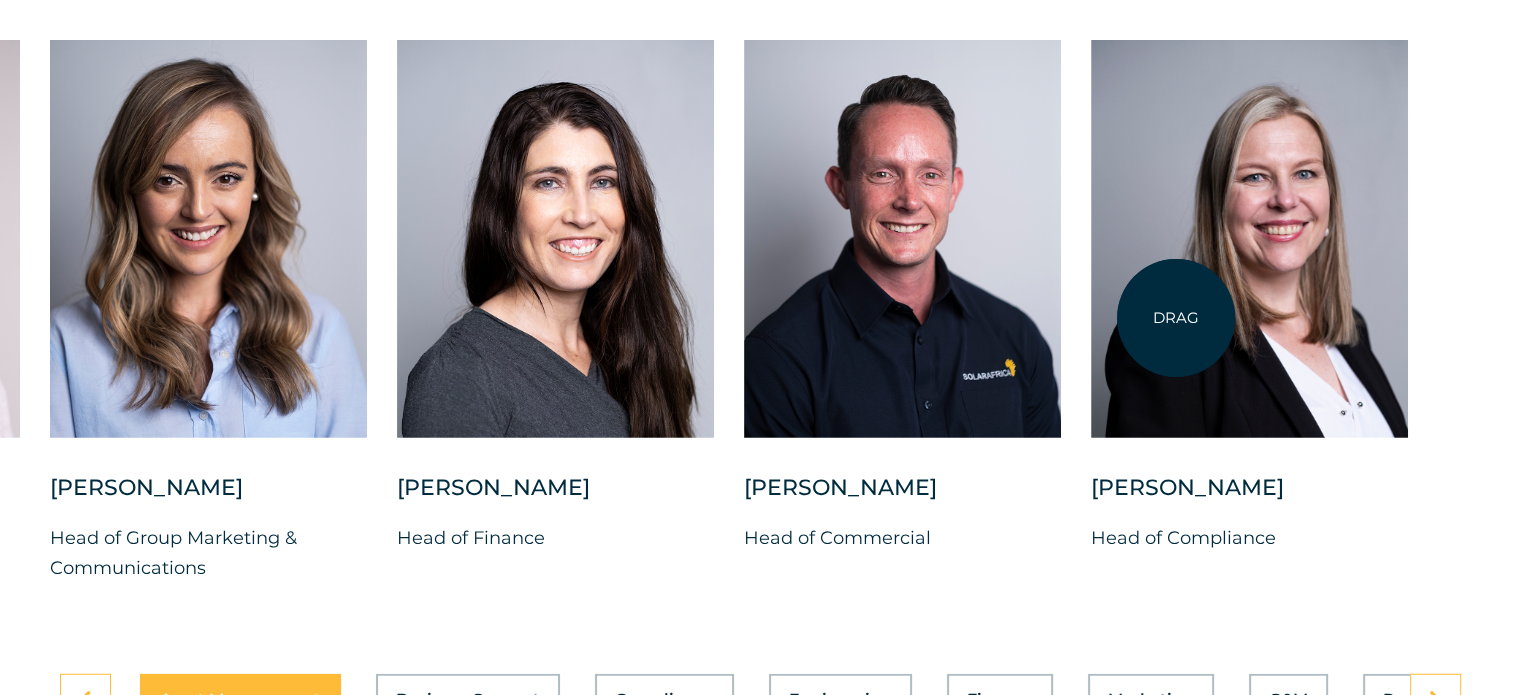 drag, startPoint x: 1263, startPoint y: 300, endPoint x: 1176, endPoint y: 318, distance: 88.84256 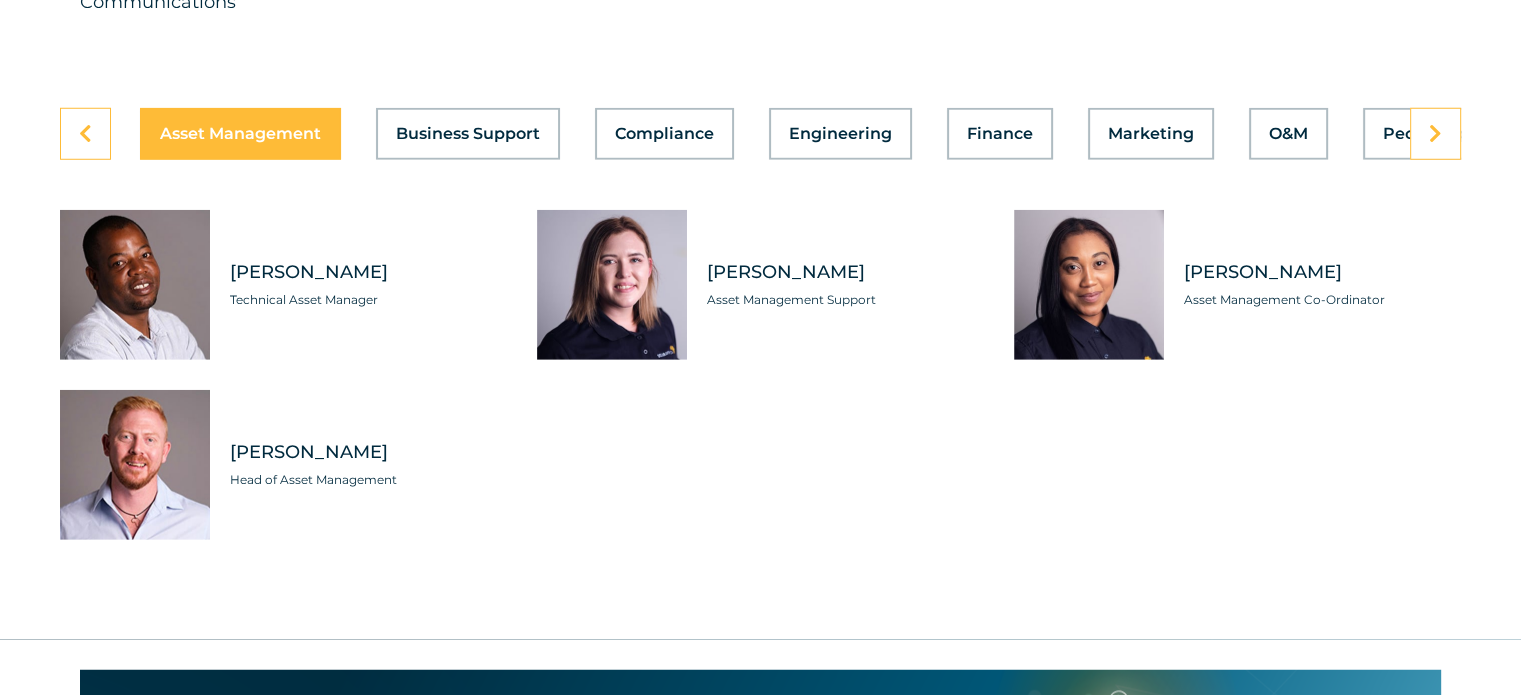 scroll, scrollTop: 5668, scrollLeft: 0, axis: vertical 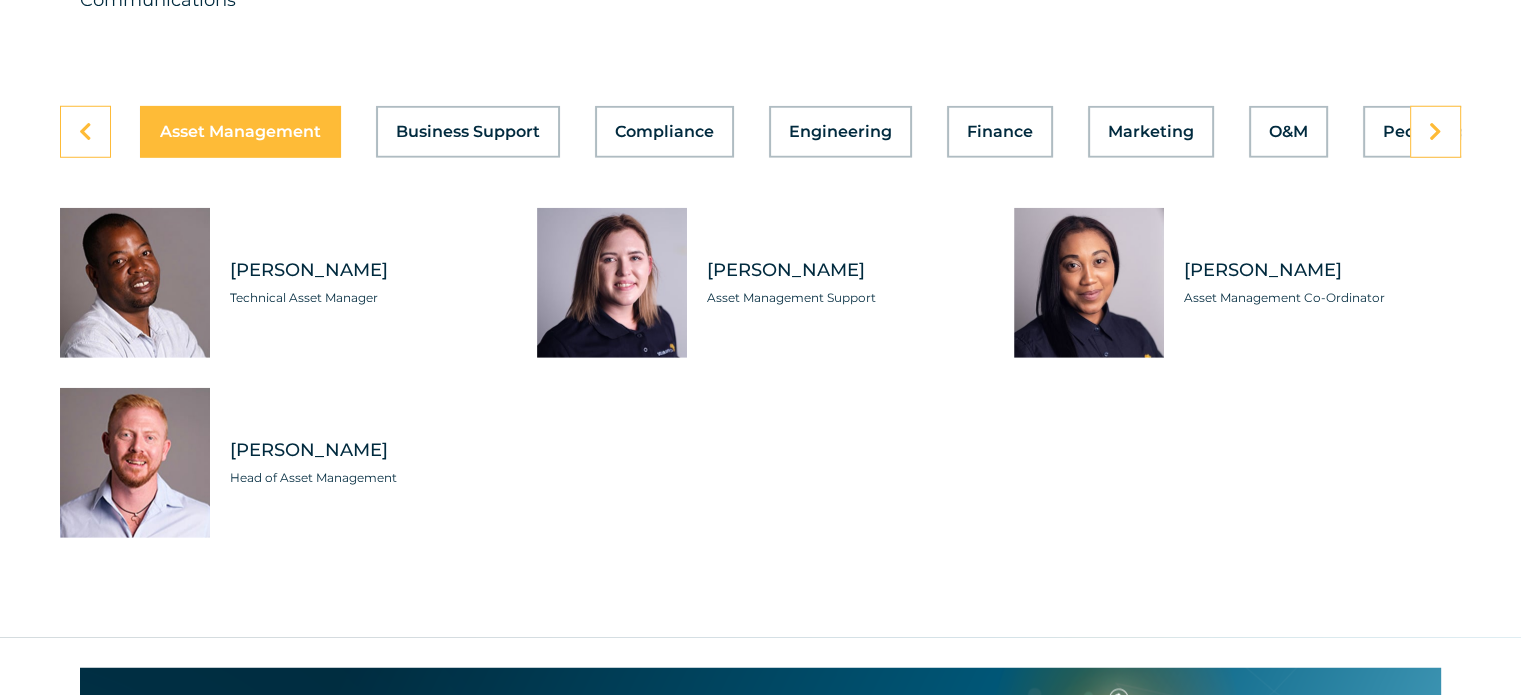click on "Asset Management
Business Support
Compliance
Engineering
Finance
Marketing
O&M
People Operations
Project Delivery
Projects
Sales
Technology
Heziron Gwambiwa
Technical Asset Manager
Kimberly Payne
Asset Management Support" at bounding box center [760, 322] 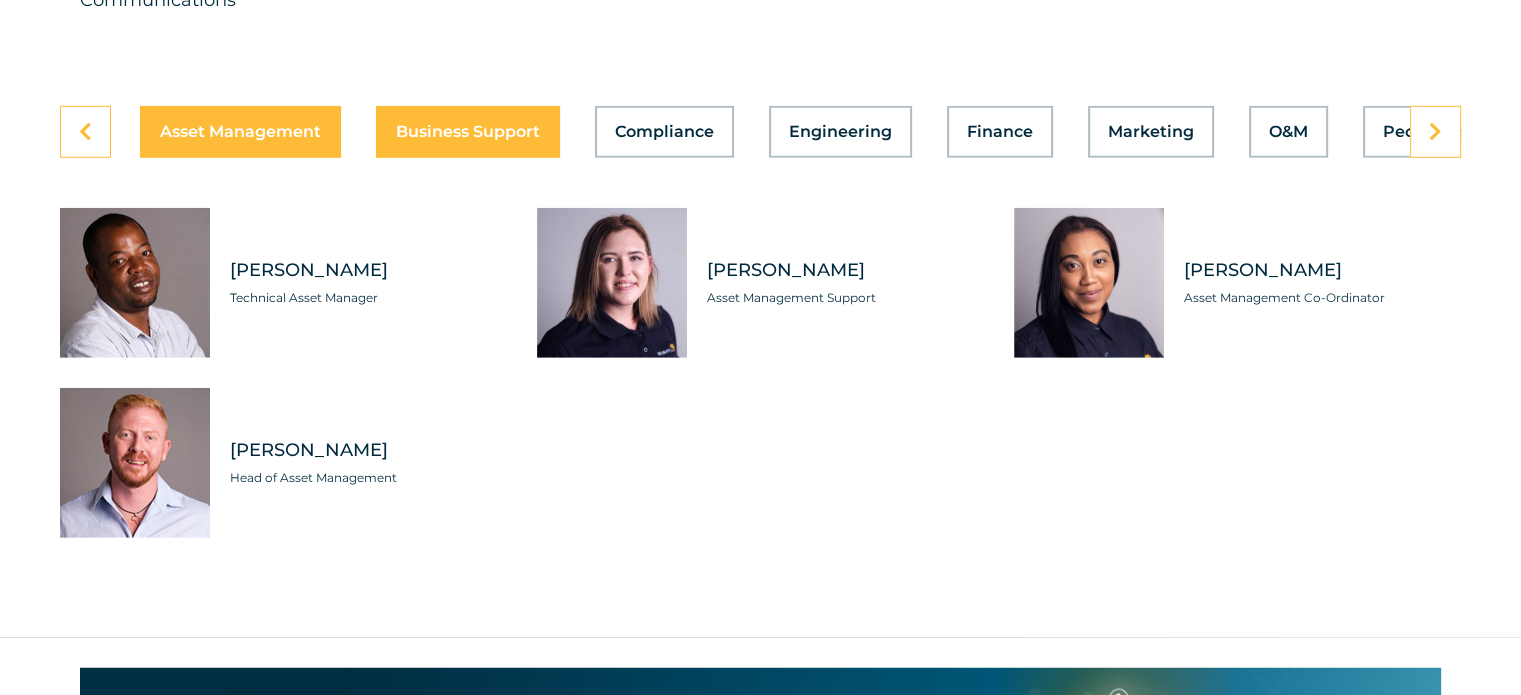 click on "Business Support" at bounding box center (468, 132) 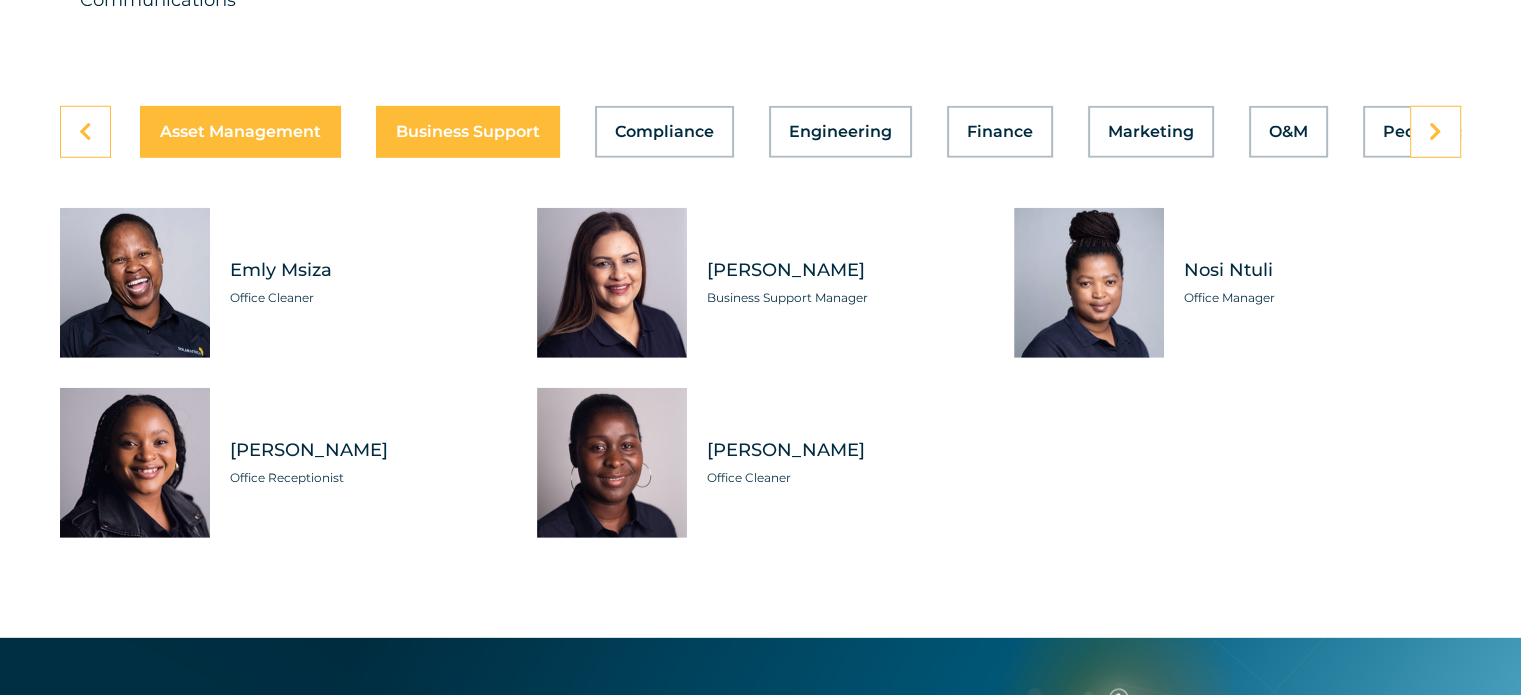click on "Asset Management" at bounding box center (240, 132) 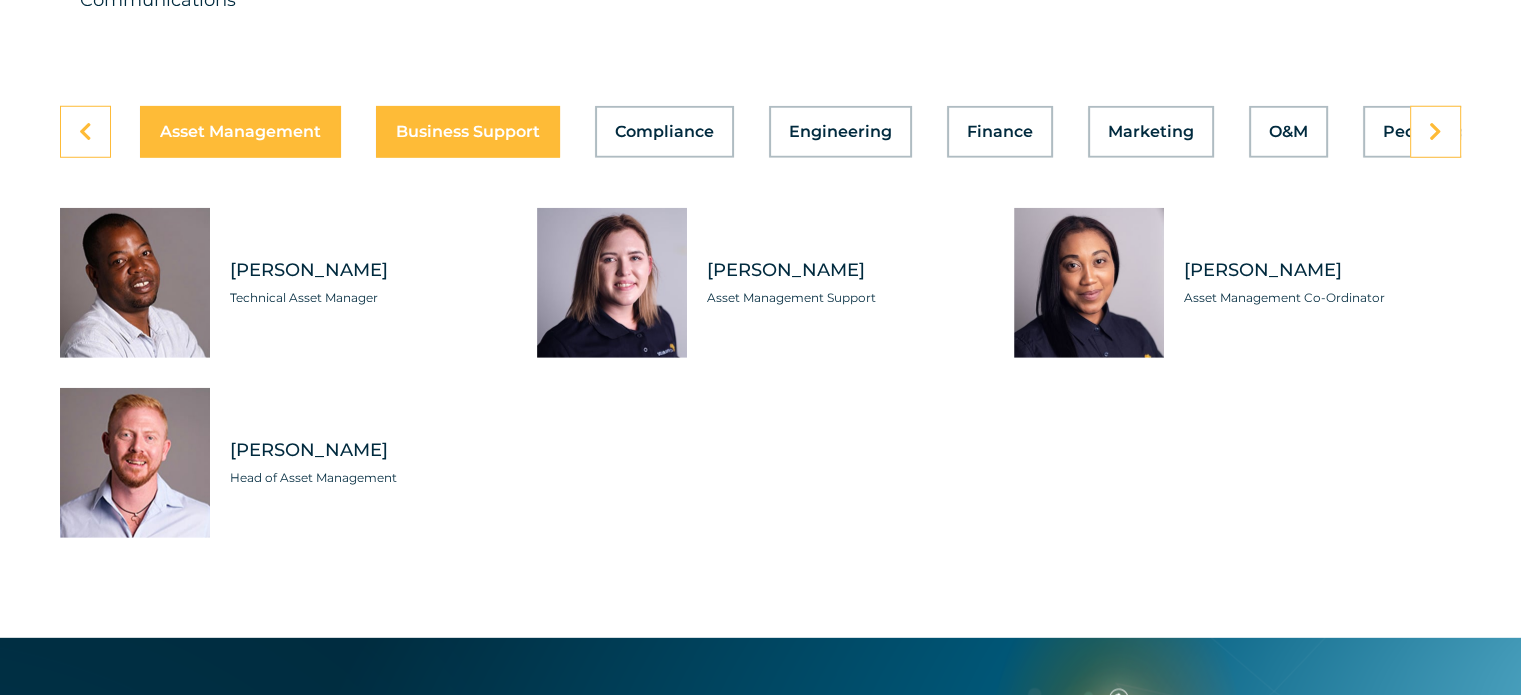 click on "Business Support" at bounding box center (468, 132) 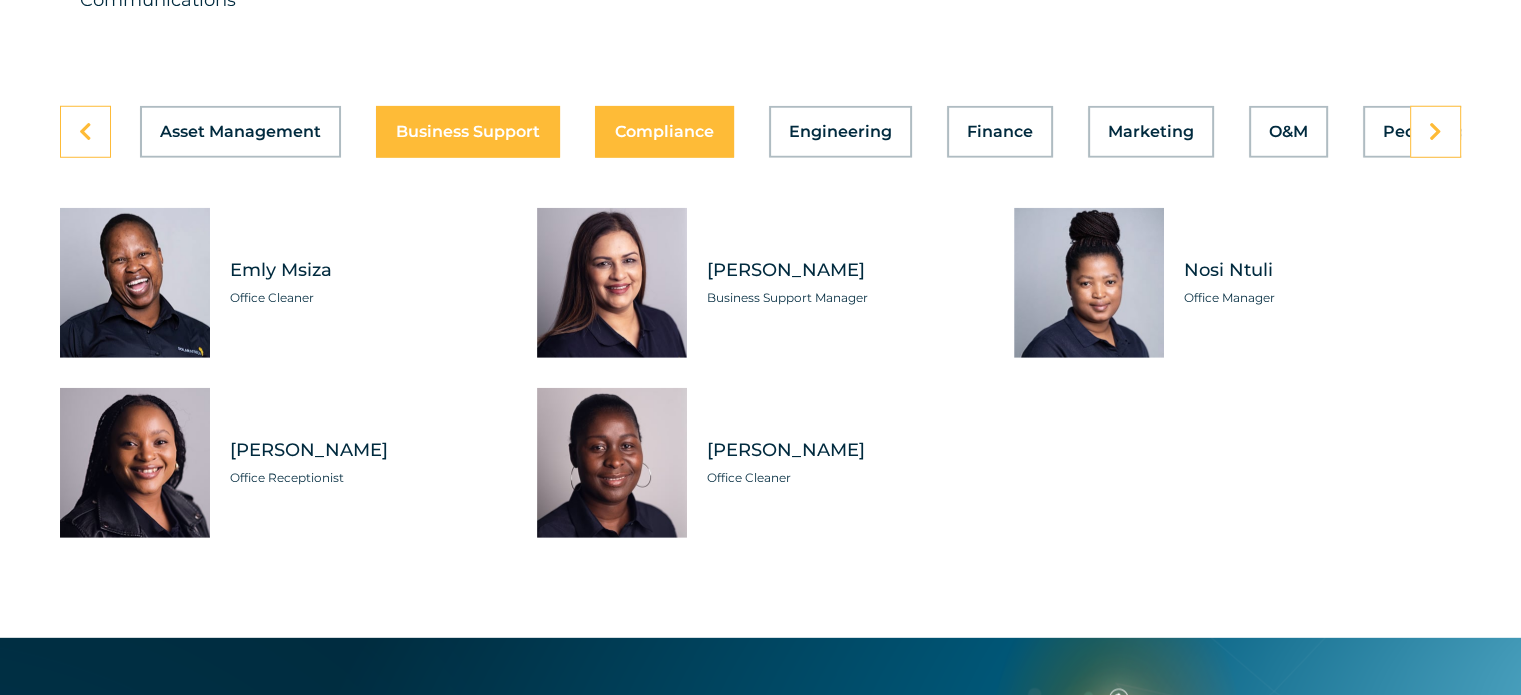 click on "Compliance" at bounding box center [664, 132] 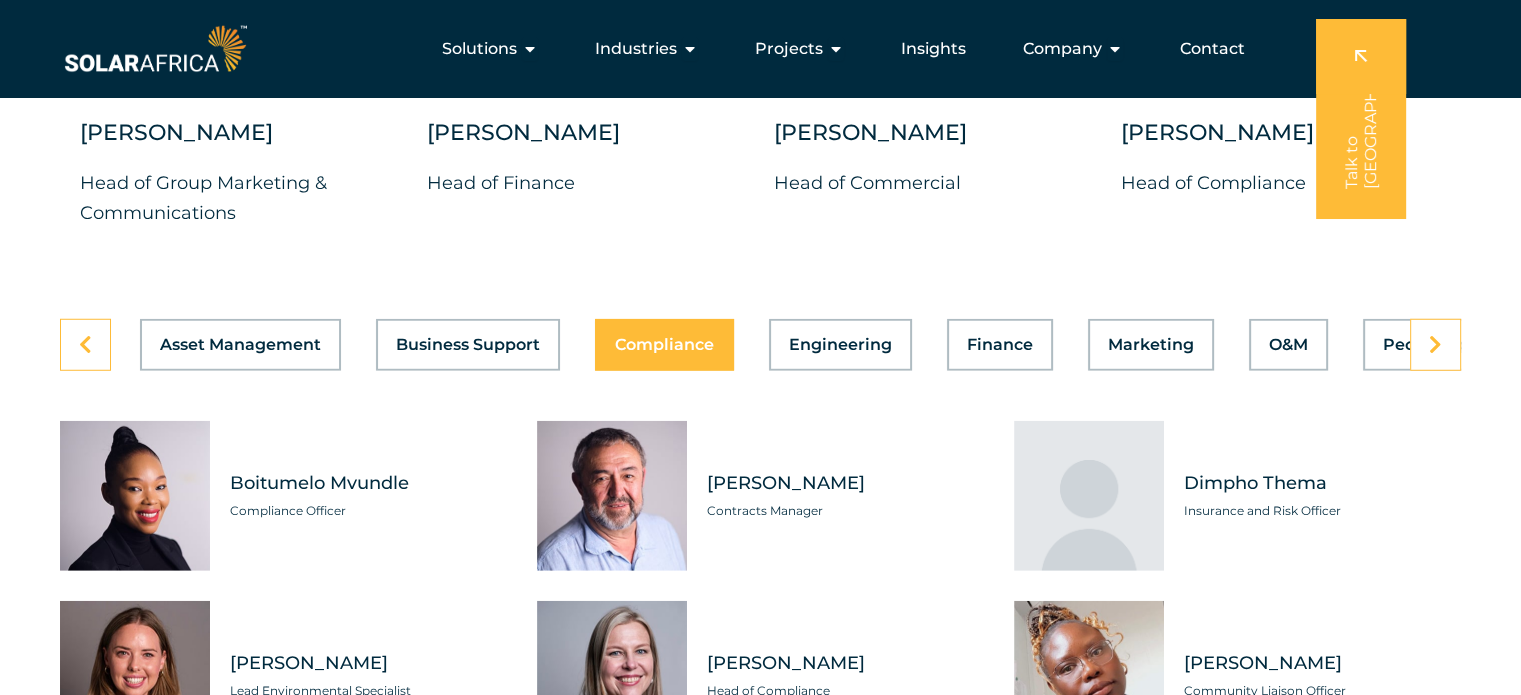 scroll, scrollTop: 5452, scrollLeft: 0, axis: vertical 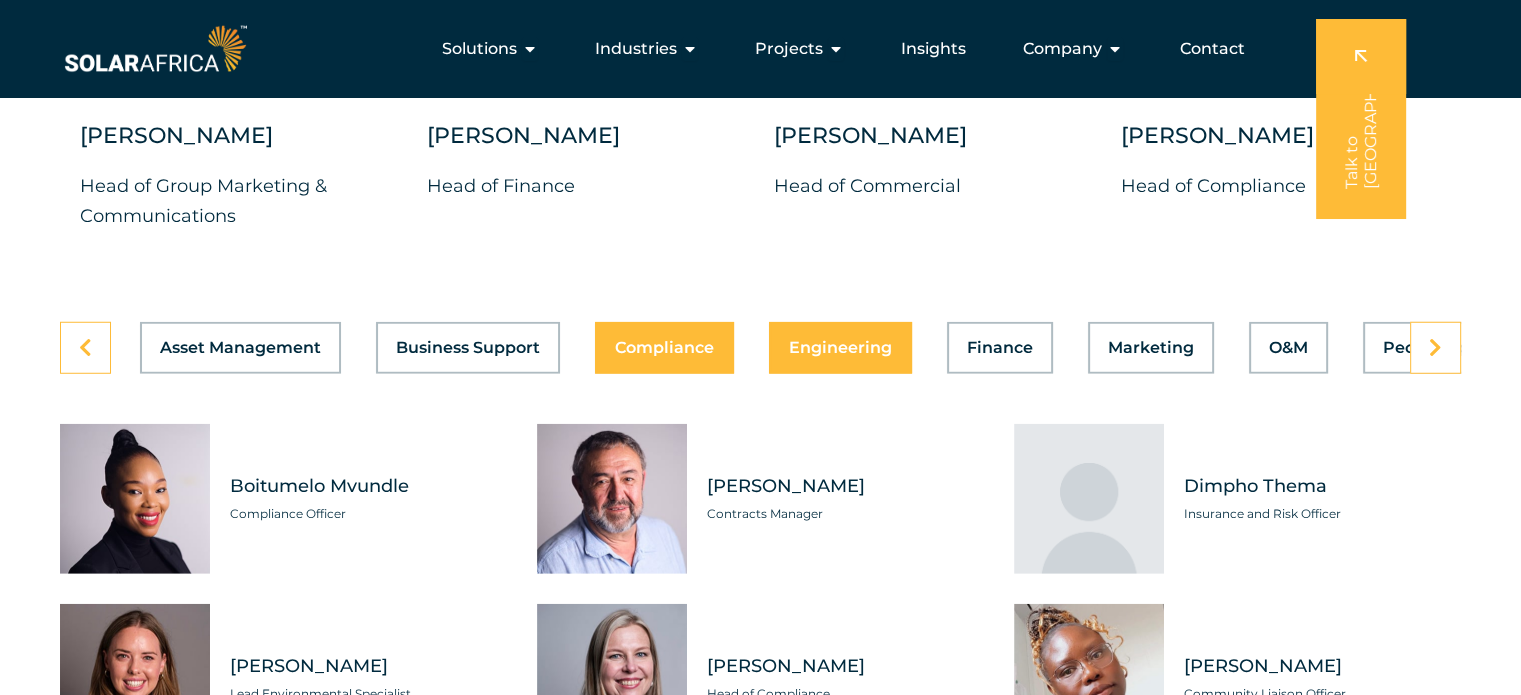 click on "Engineering" at bounding box center (840, 348) 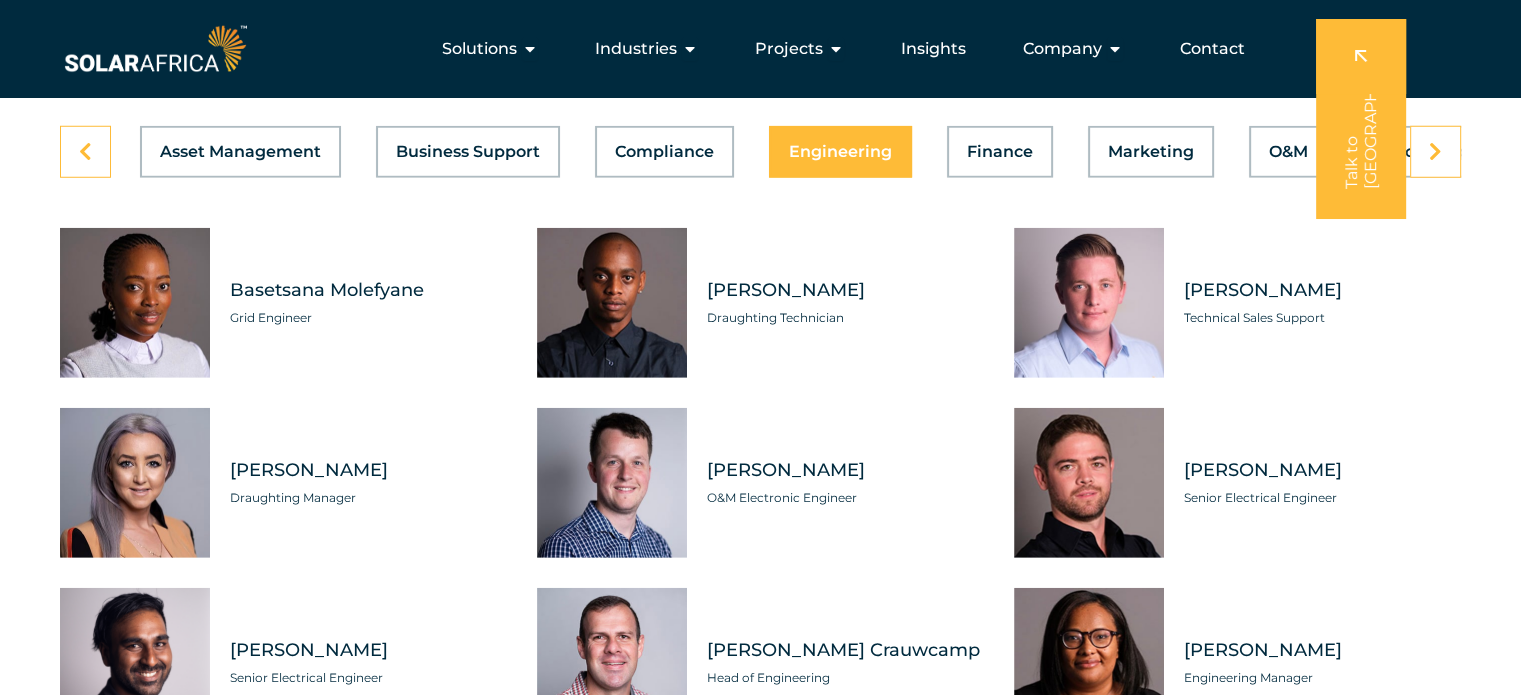 scroll, scrollTop: 5572, scrollLeft: 0, axis: vertical 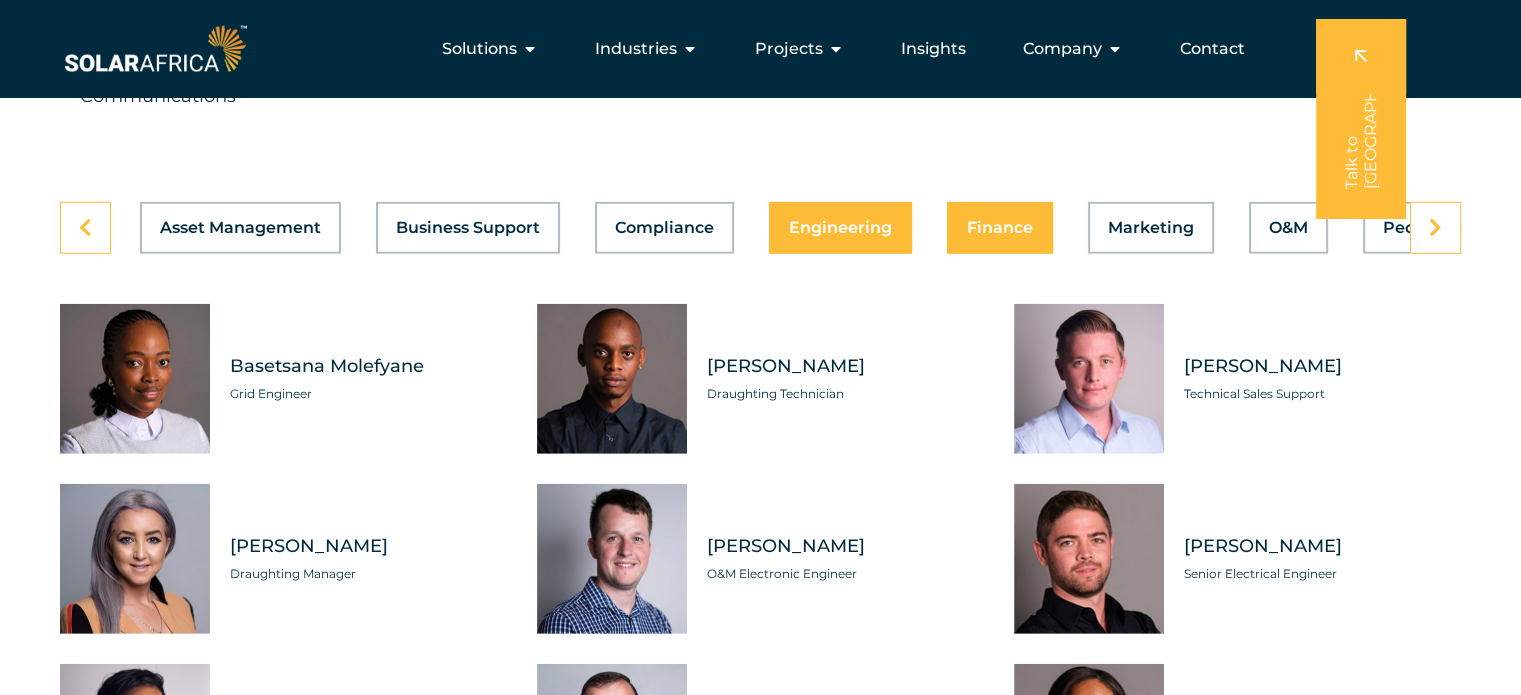 click on "Finance" at bounding box center (1000, 228) 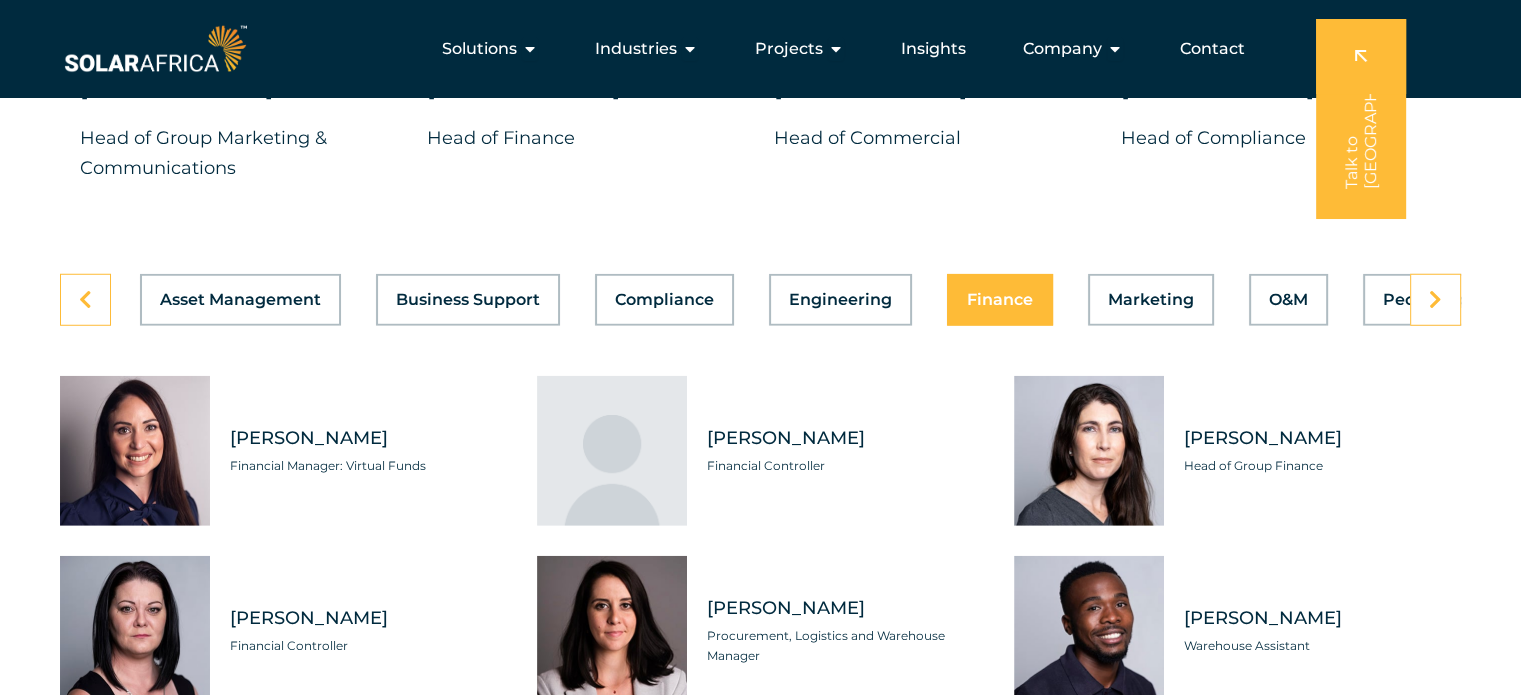 scroll, scrollTop: 5499, scrollLeft: 0, axis: vertical 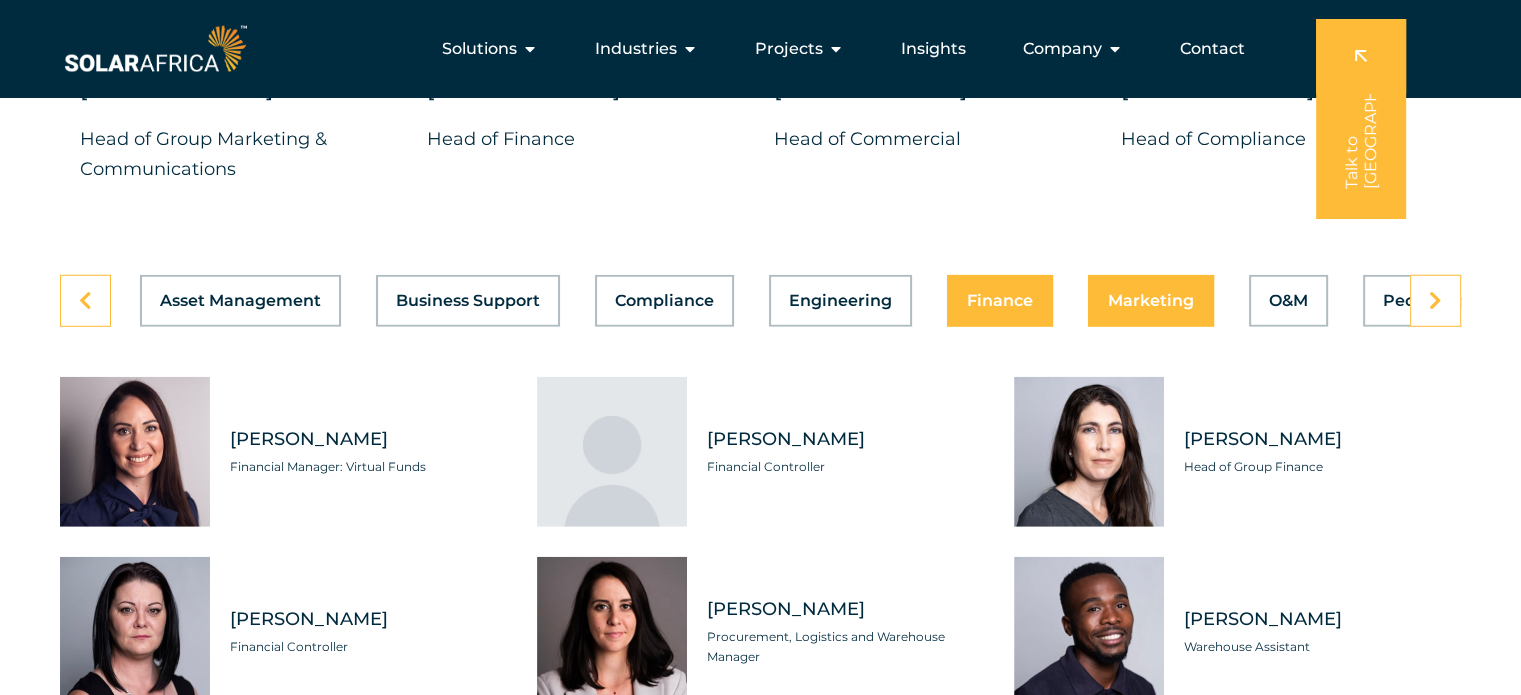 click on "Marketing" at bounding box center [1151, 301] 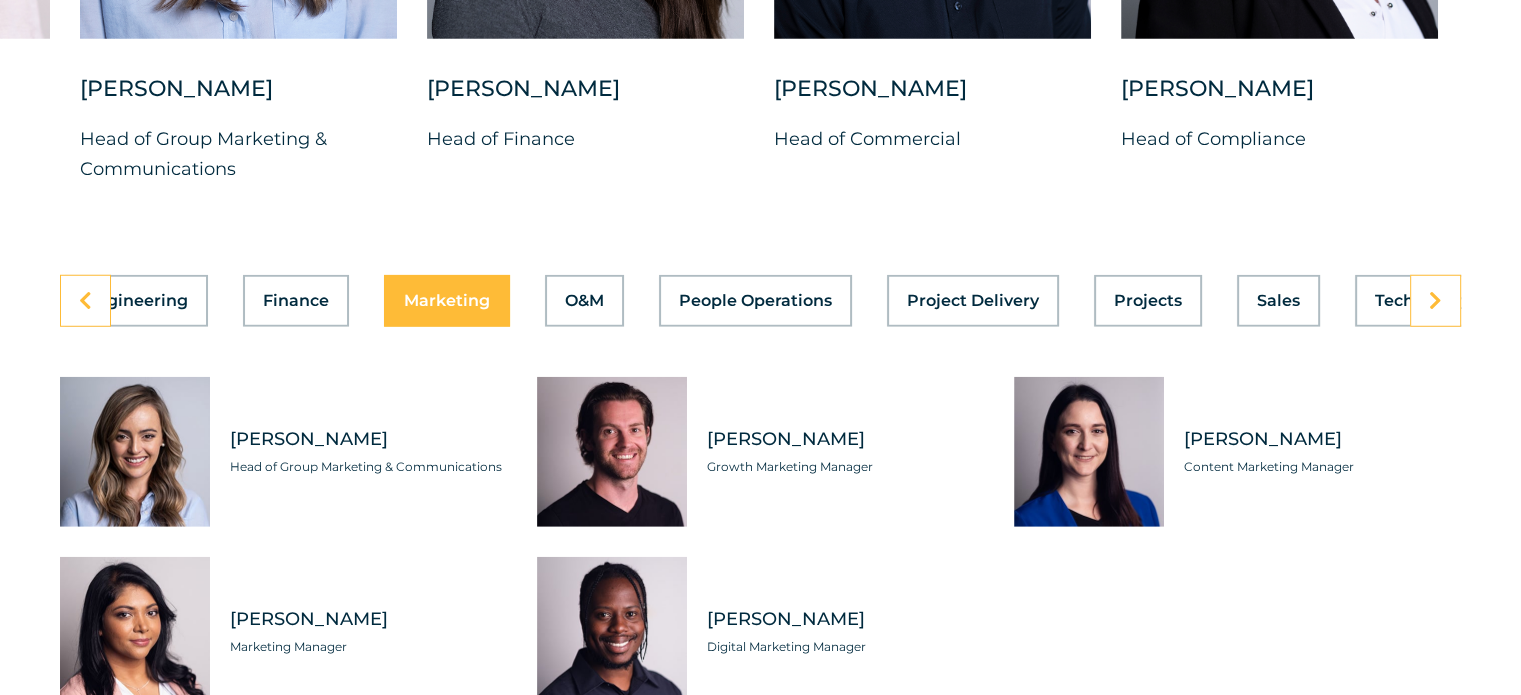 scroll, scrollTop: 0, scrollLeft: 795, axis: horizontal 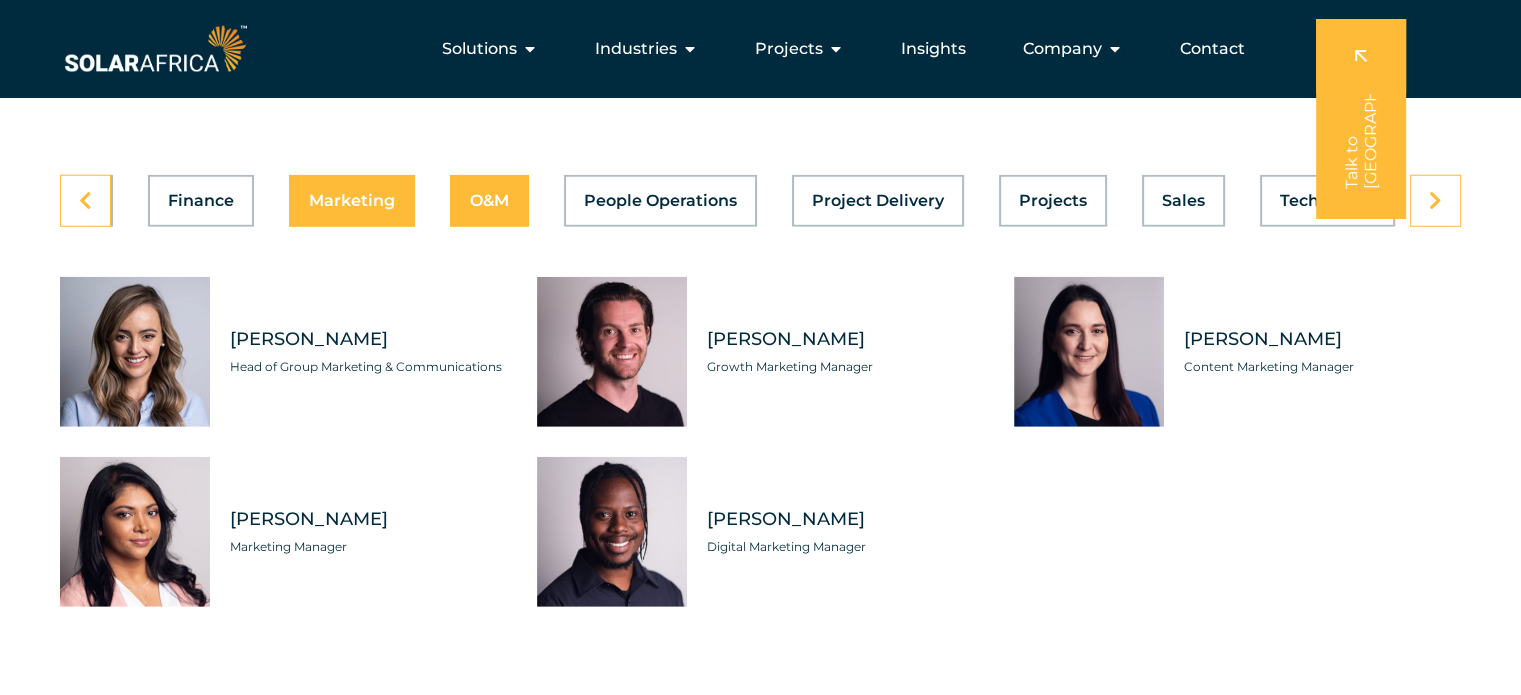 click on "O&M" at bounding box center (489, 201) 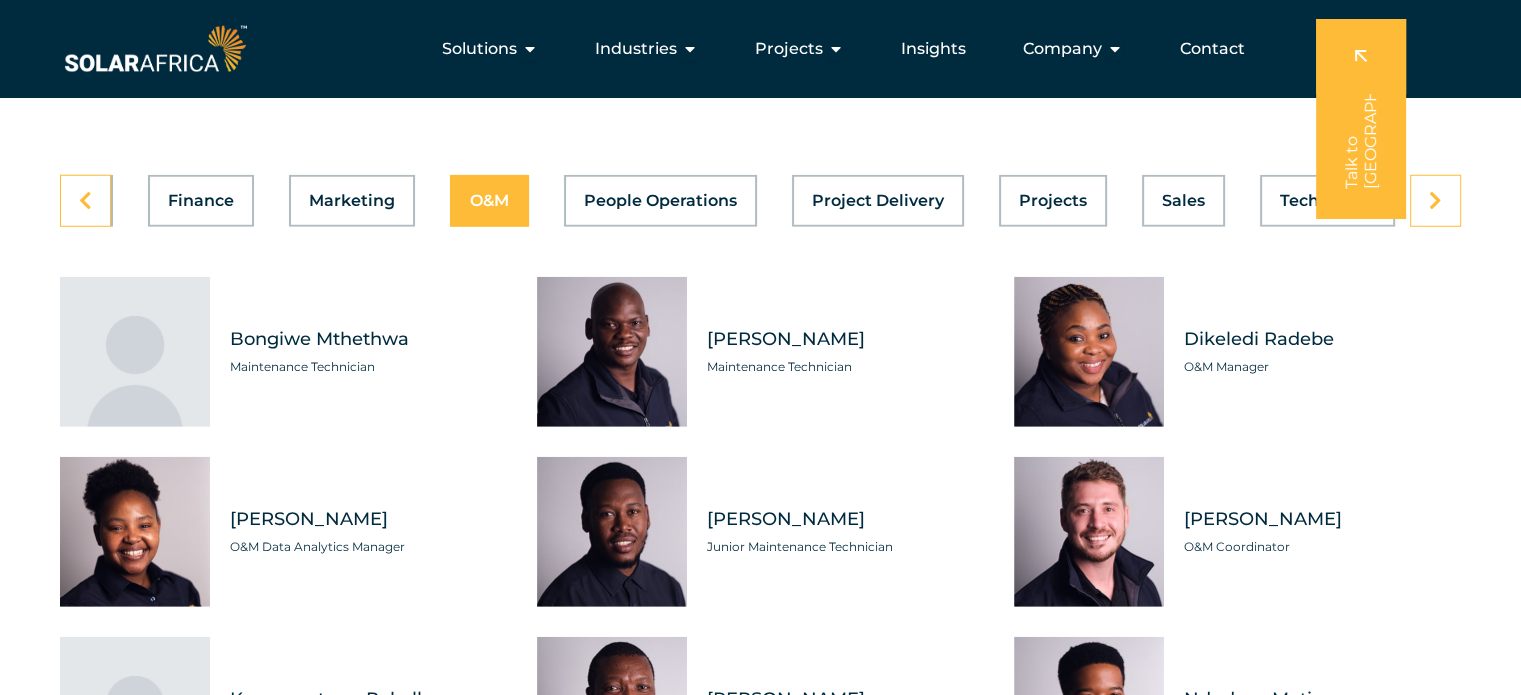 scroll, scrollTop: 0, scrollLeft: 799, axis: horizontal 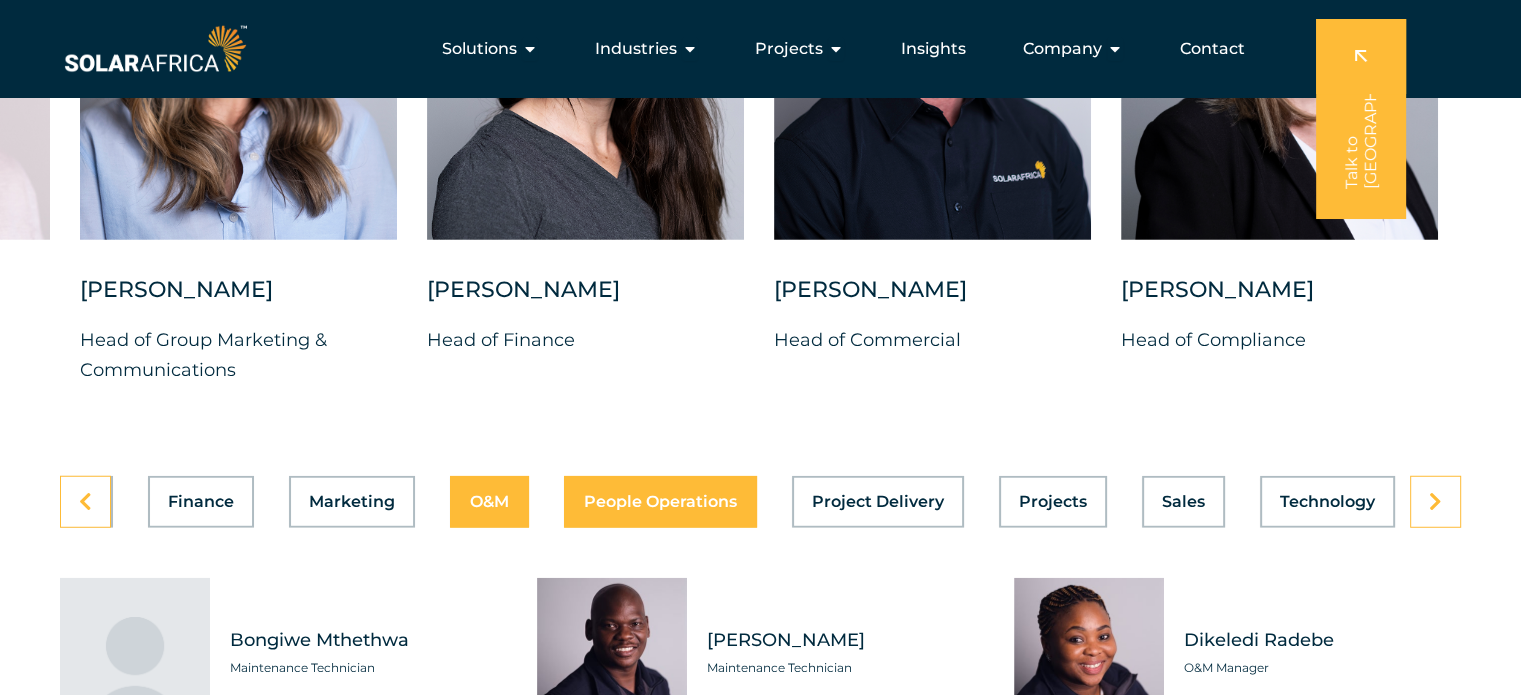 click on "People Operations" at bounding box center [660, 502] 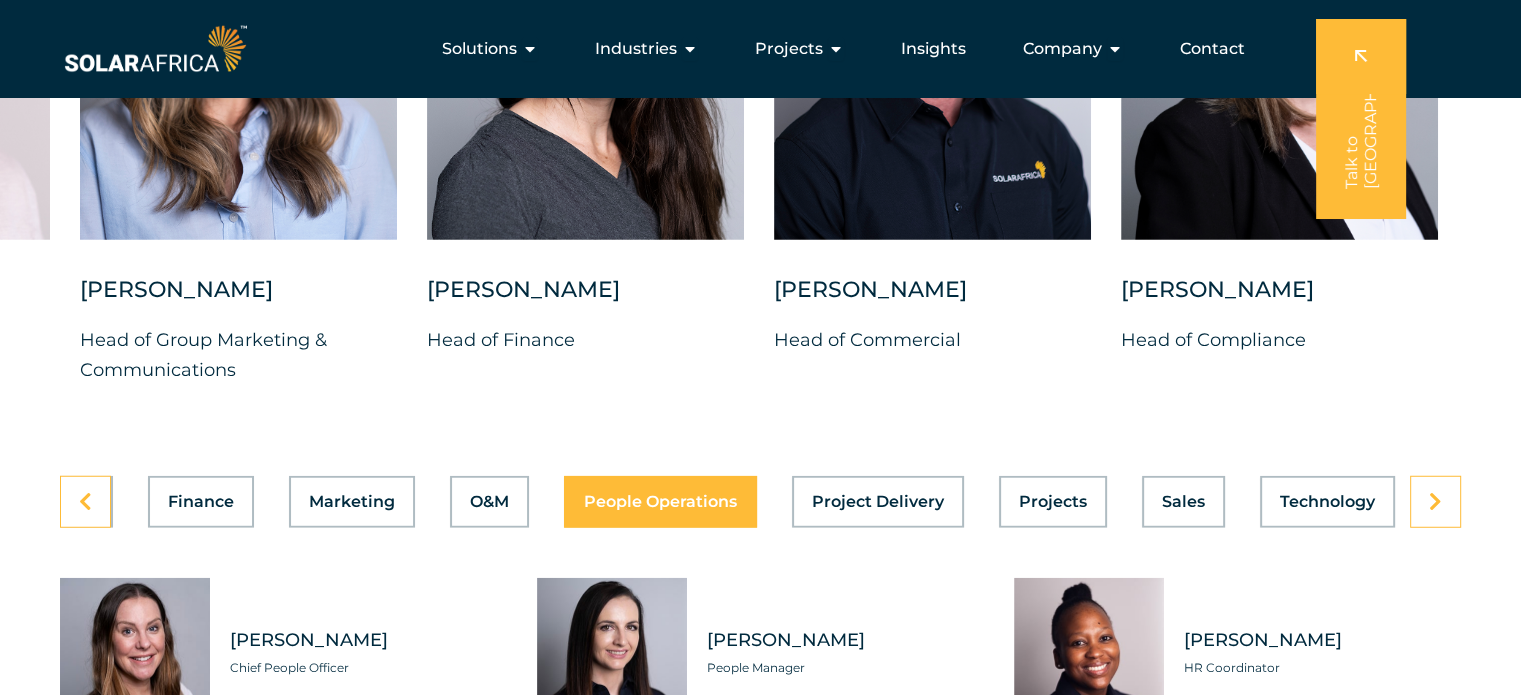 scroll, scrollTop: 0, scrollLeft: 799, axis: horizontal 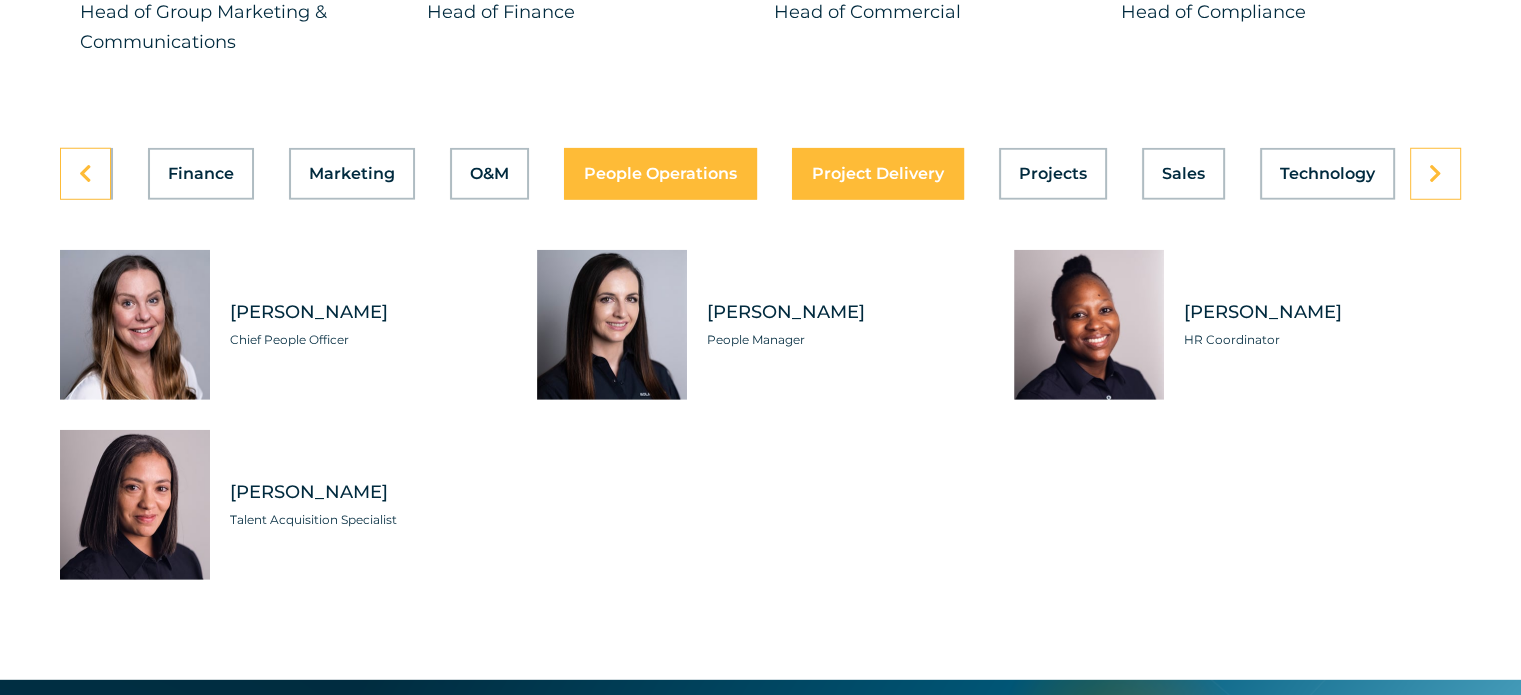 click on "Project Delivery" at bounding box center (878, 174) 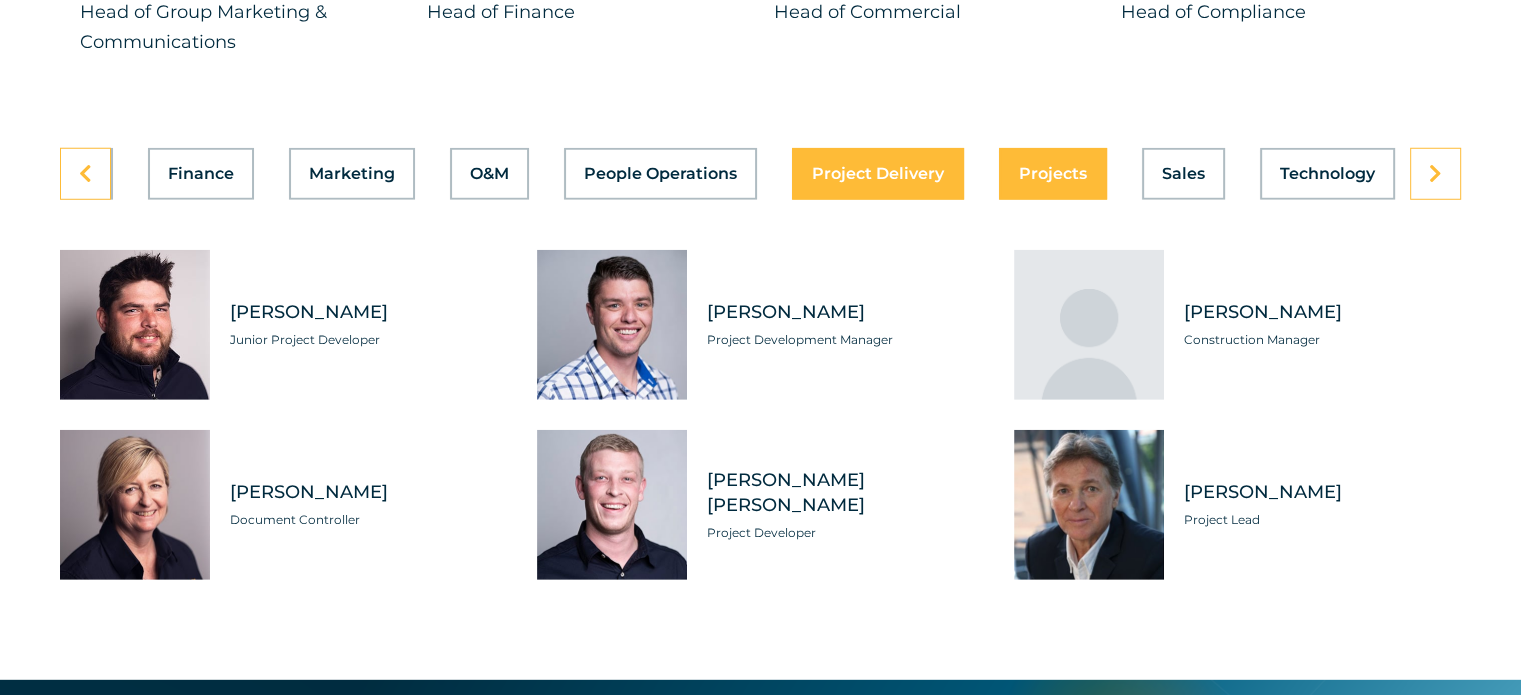 scroll, scrollTop: 0, scrollLeft: 799, axis: horizontal 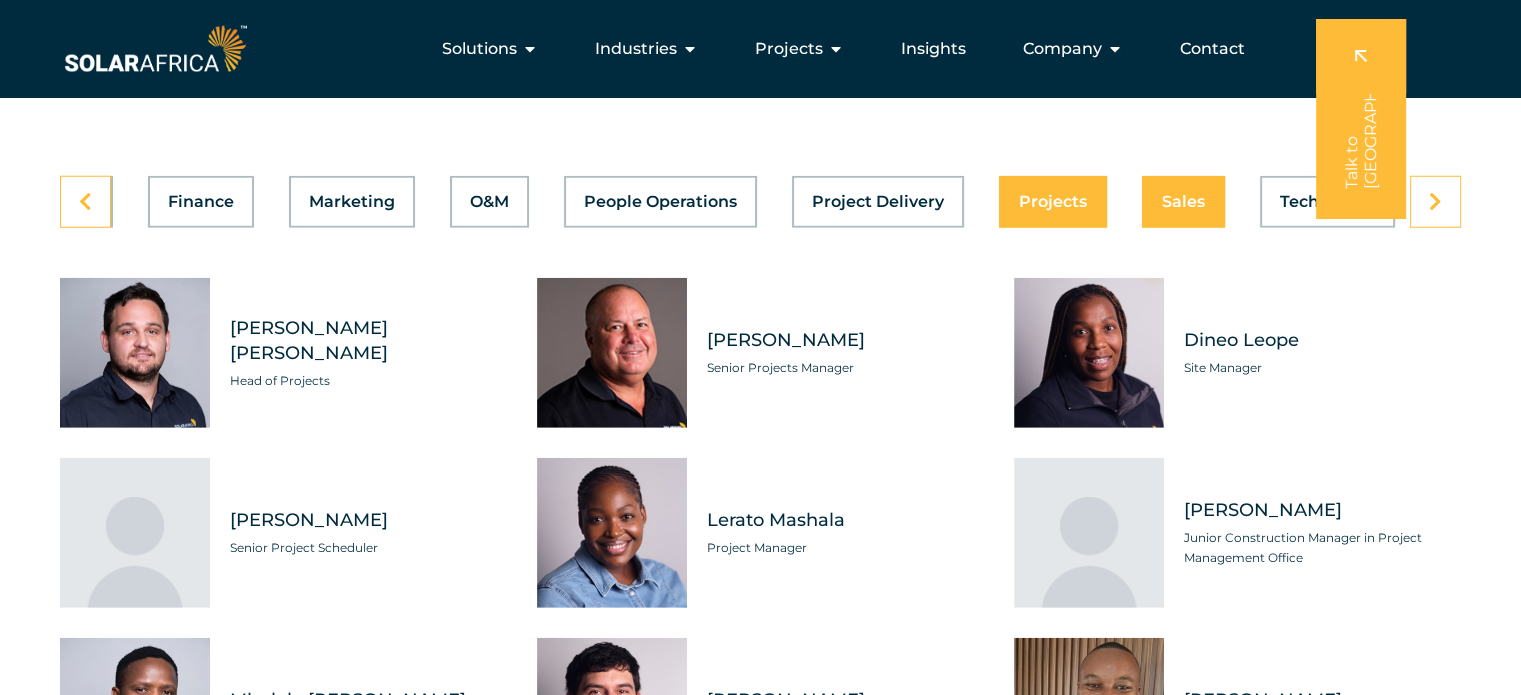 click on "Sales" at bounding box center [1183, 202] 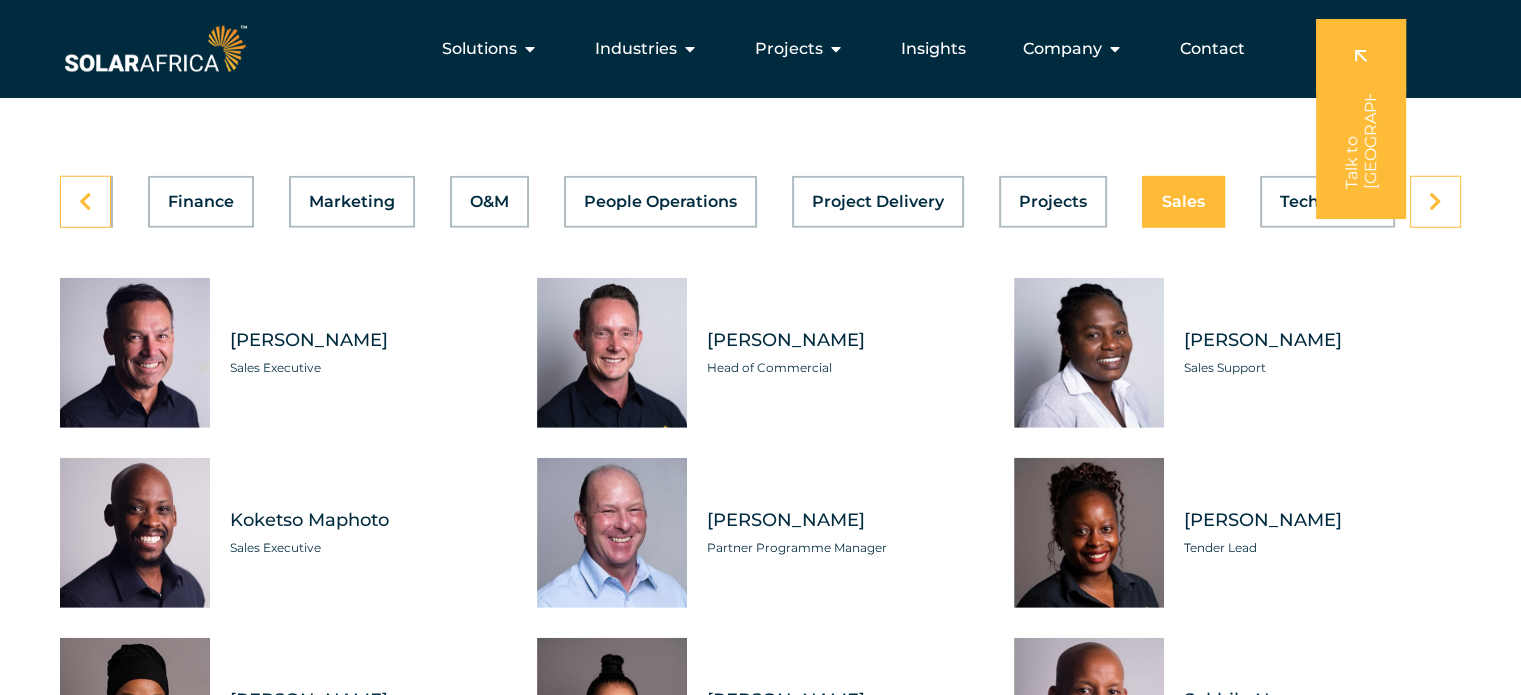 scroll, scrollTop: 0, scrollLeft: 799, axis: horizontal 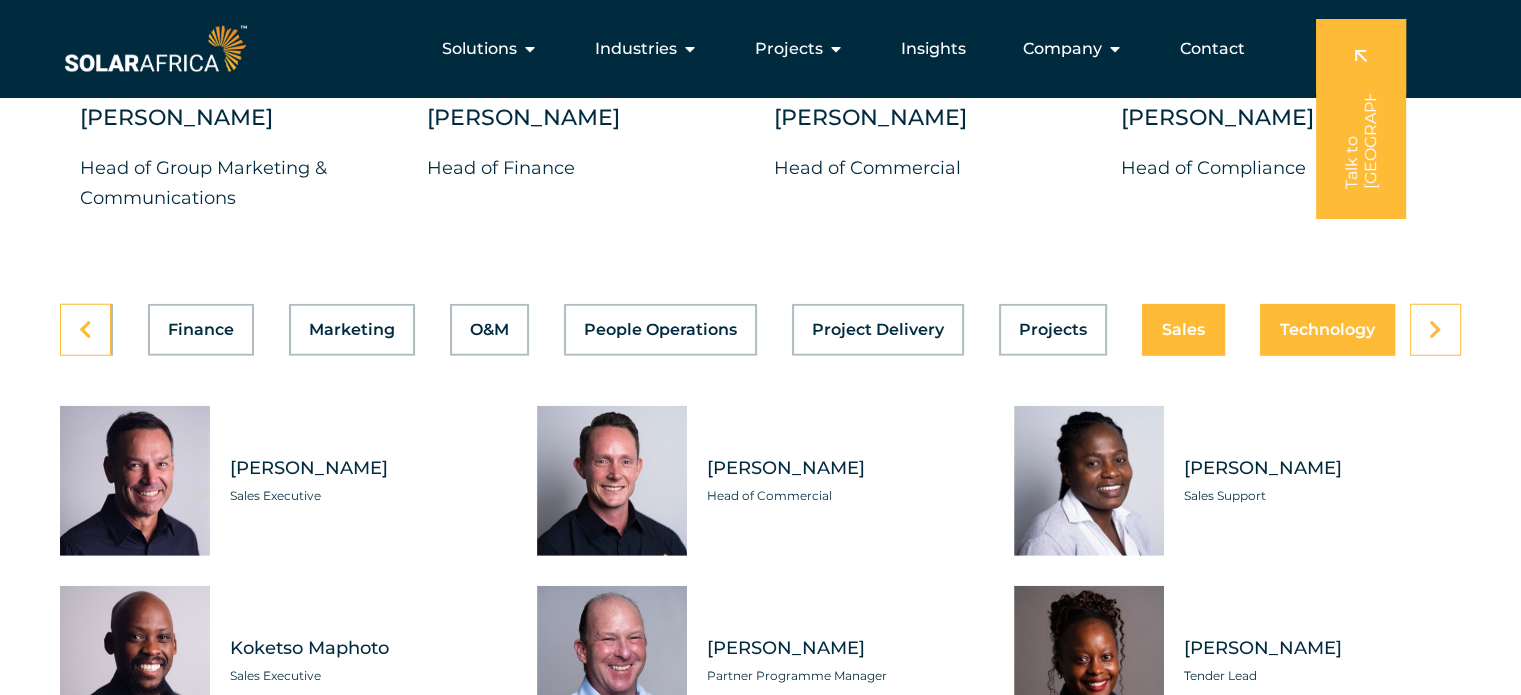 click on "Technology" at bounding box center (1327, 330) 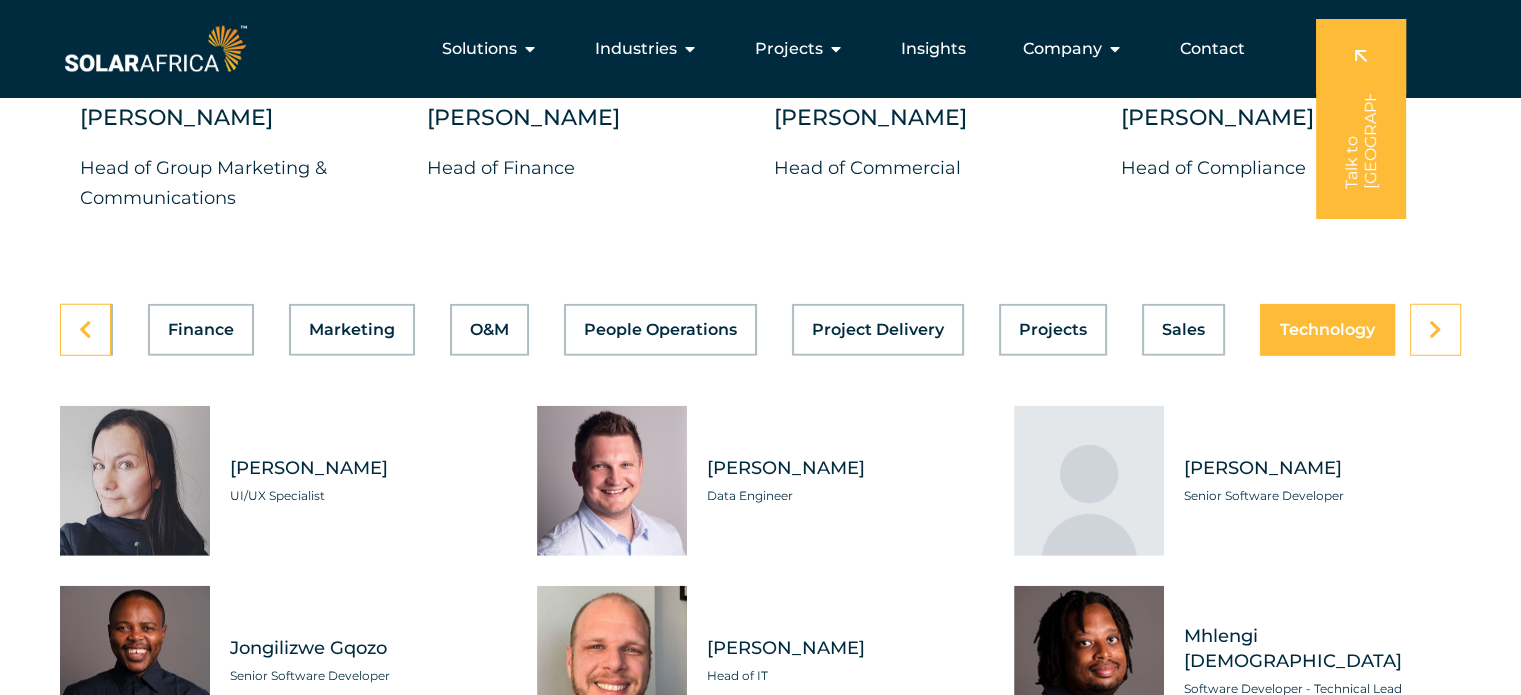 scroll, scrollTop: 0, scrollLeft: 799, axis: horizontal 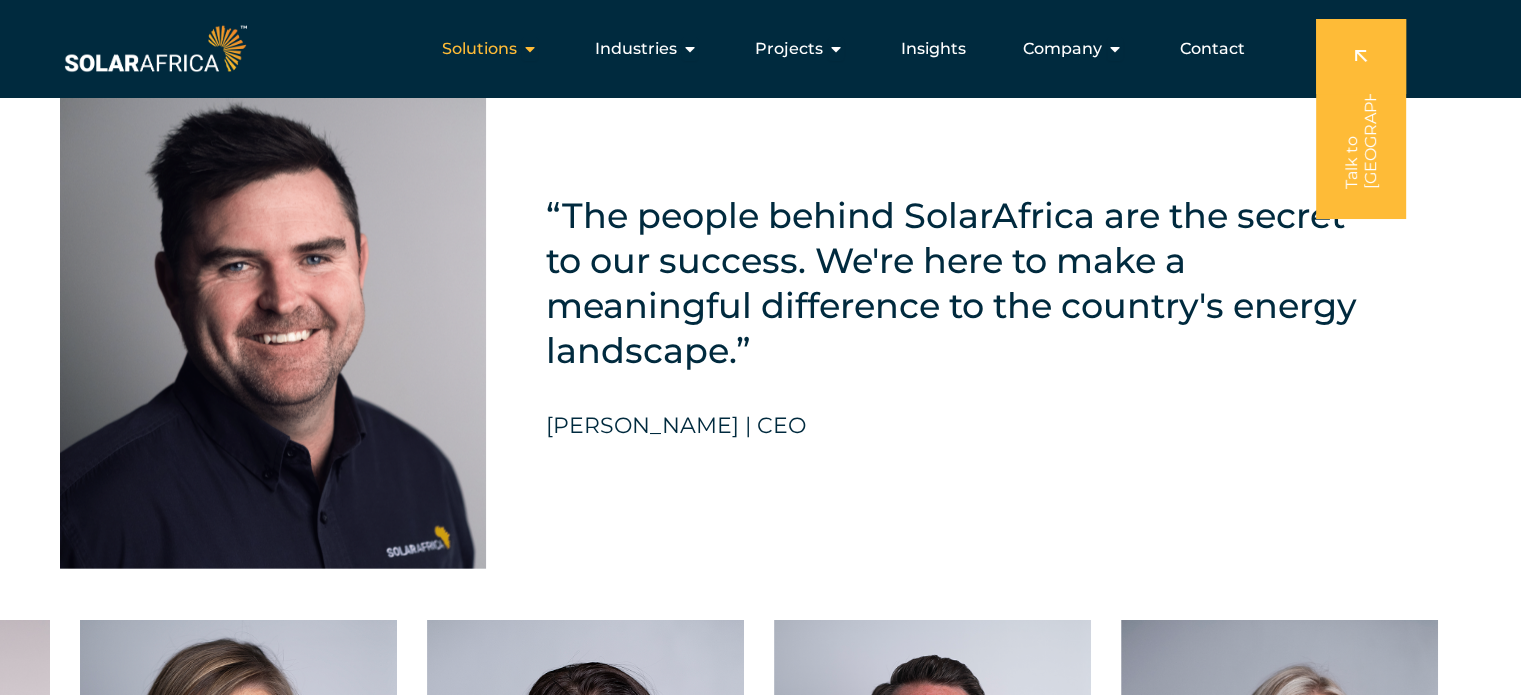 click on "Solutions
Close Solutions
Open Solutions" at bounding box center (490, 49) 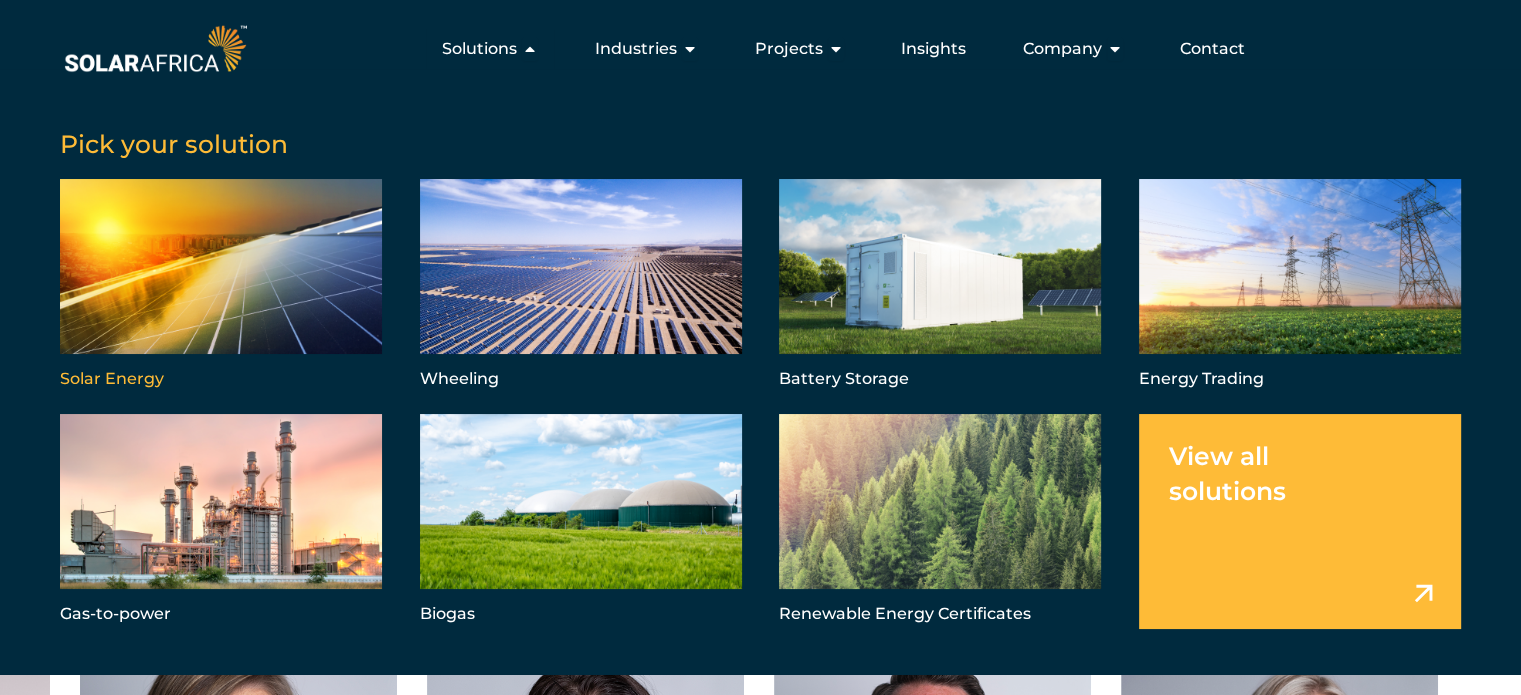 click at bounding box center (221, 286) 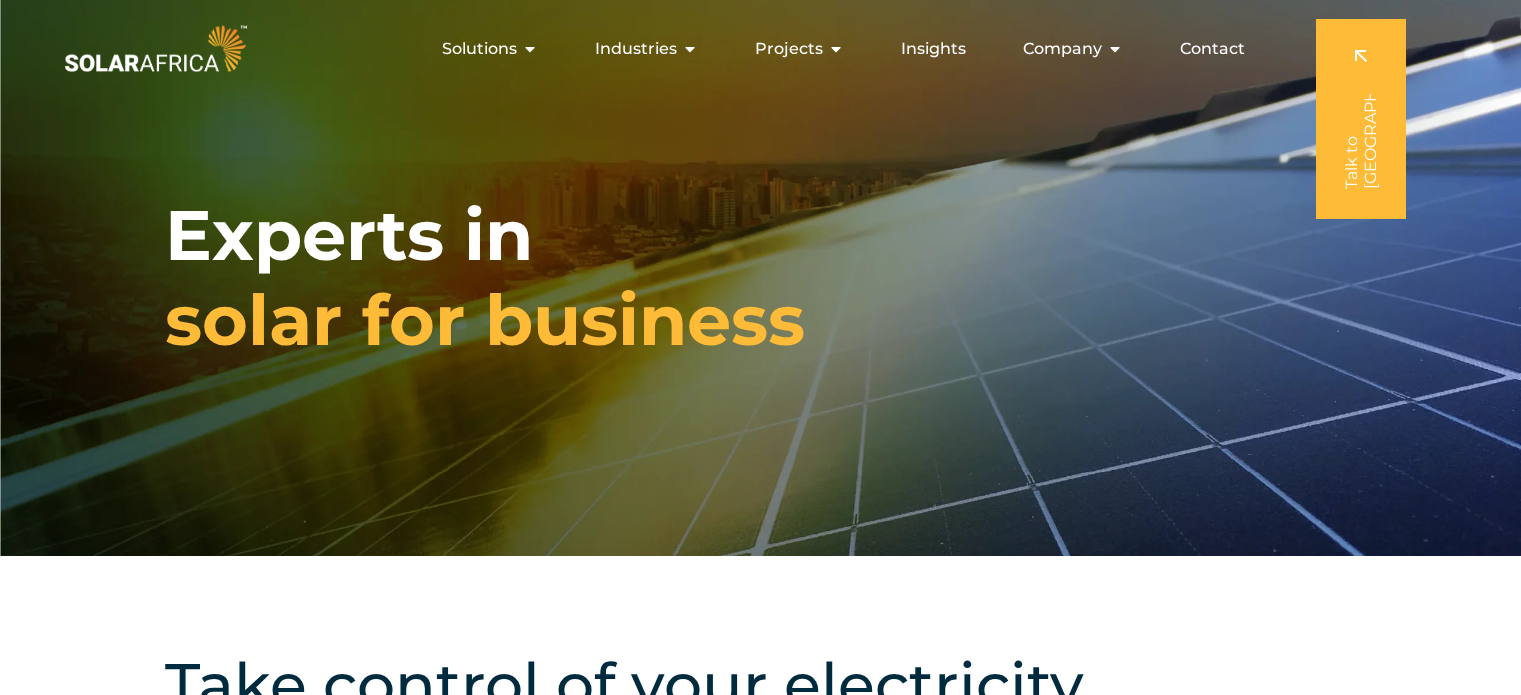 scroll, scrollTop: 0, scrollLeft: 0, axis: both 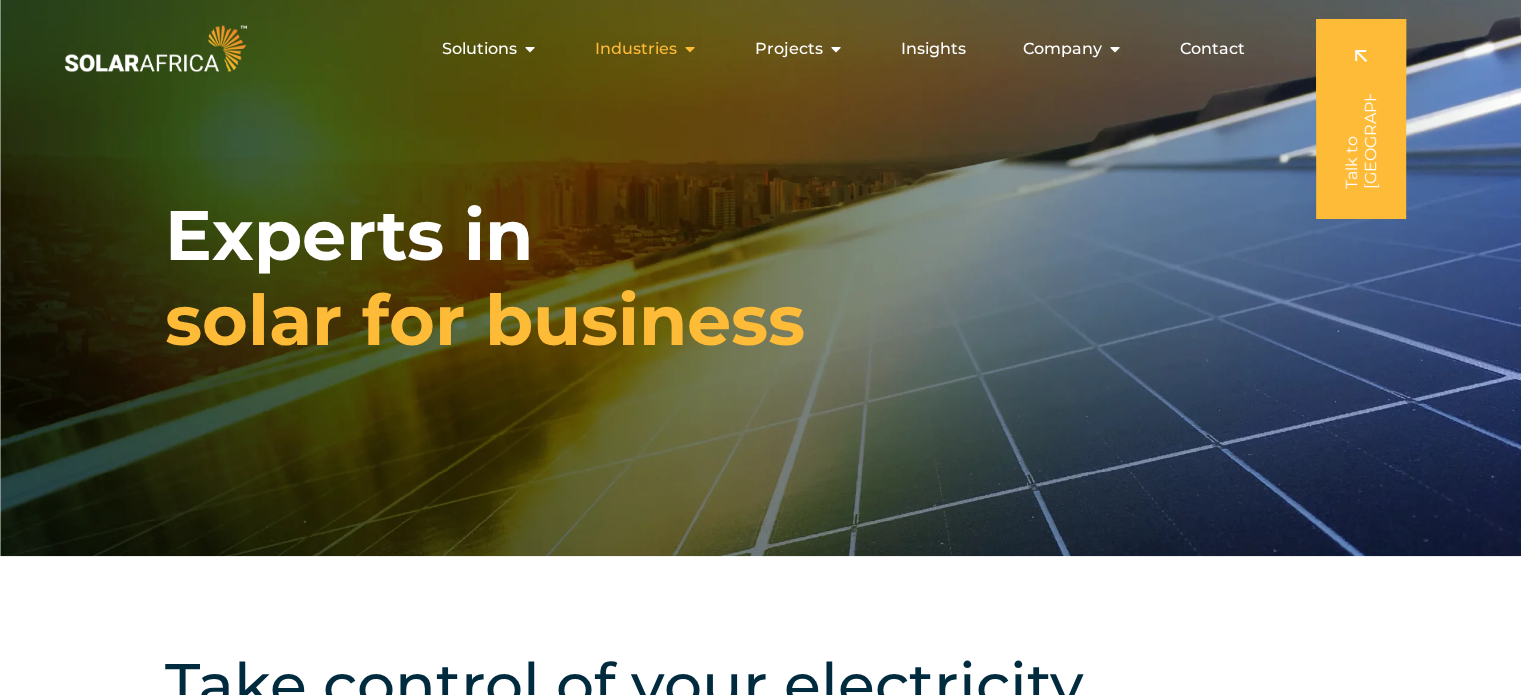 click at bounding box center (690, 49) 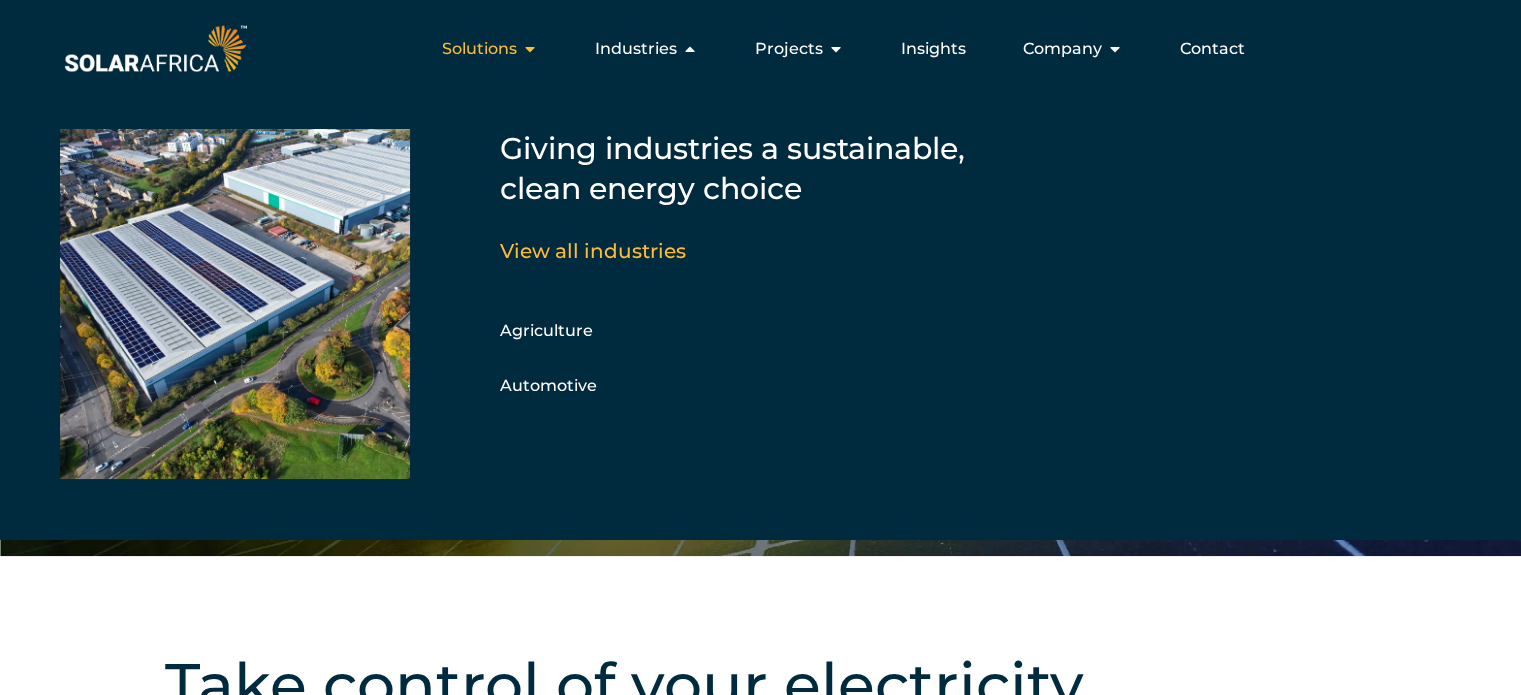 click on "Close Solutions
Open Solutions" at bounding box center (530, 49) 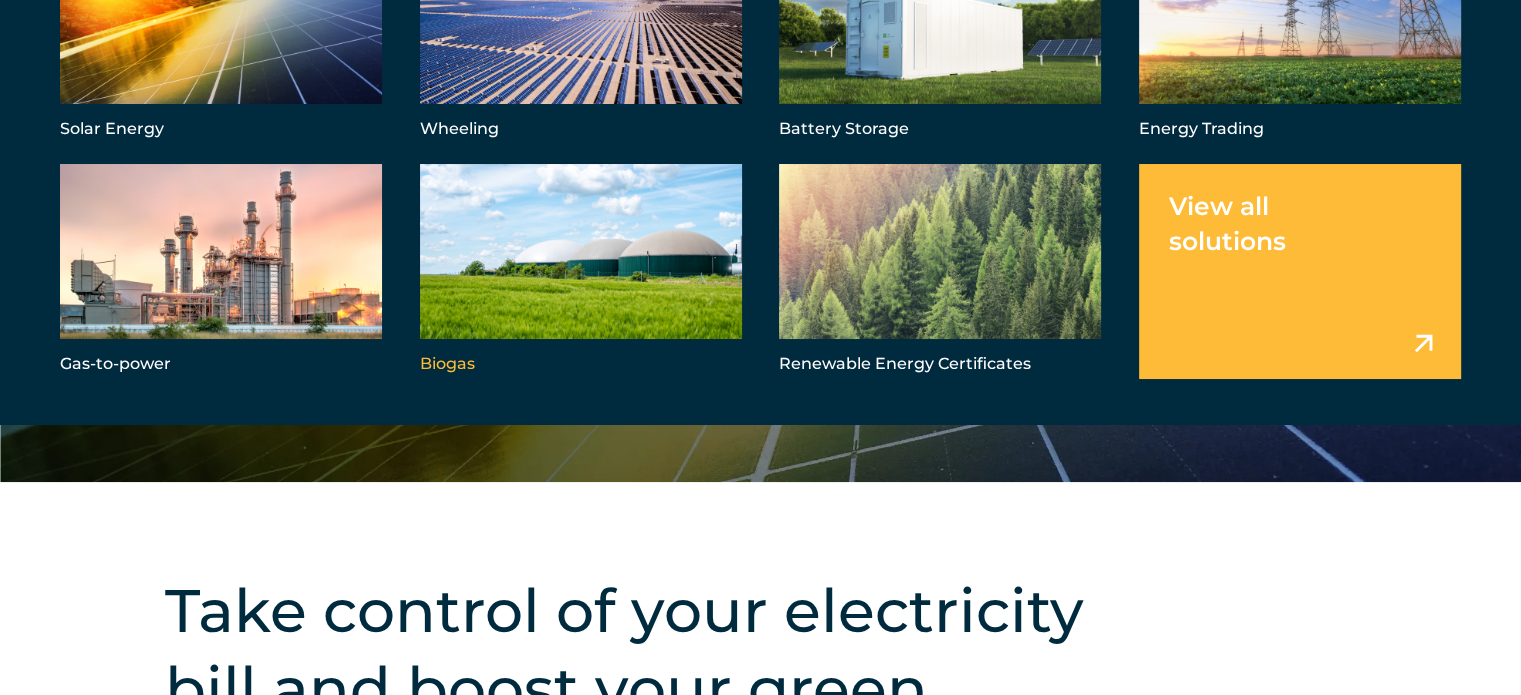 scroll, scrollTop: 0, scrollLeft: 0, axis: both 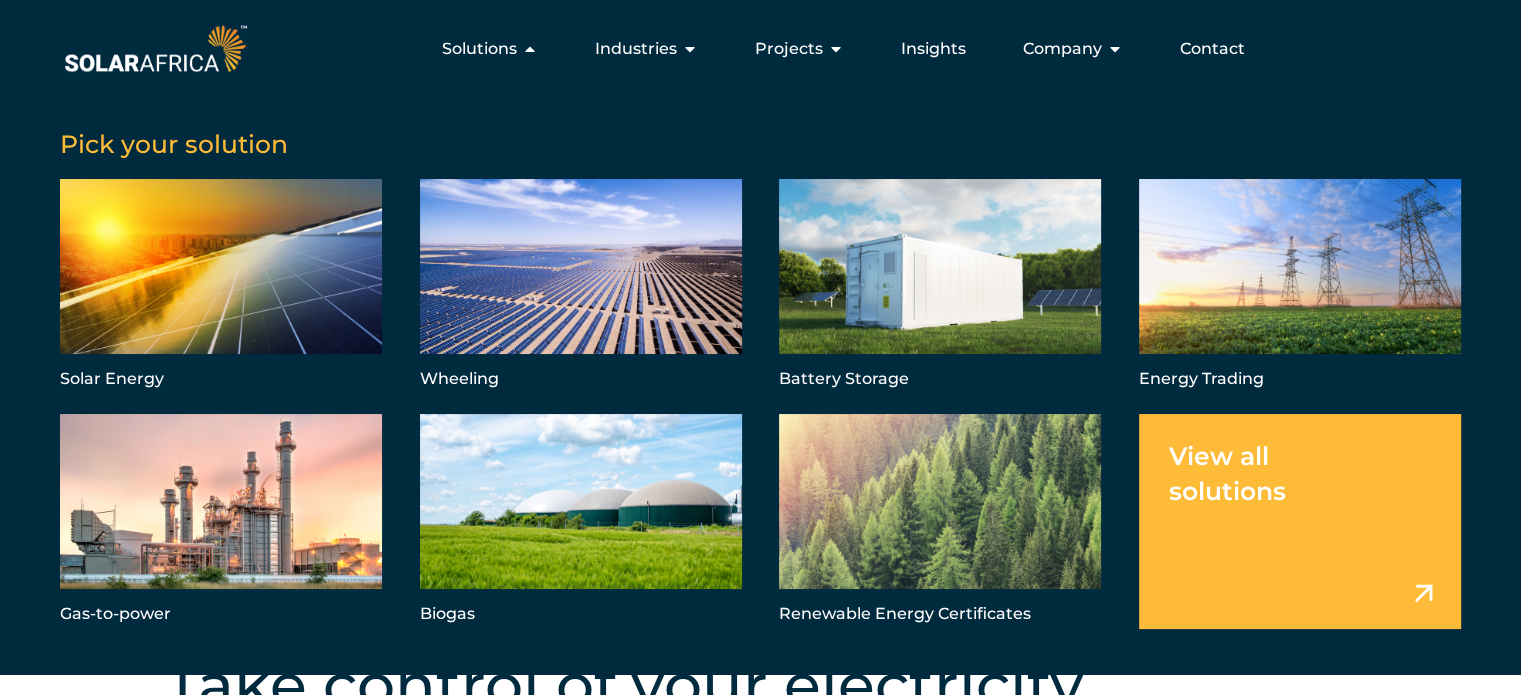 click on "Pick your solution
Solar Energy
Wheeling
Battery Storage
Energy Trading
Gas-to-power
Biogas
Renewable Energy Certificates
View all solutions" at bounding box center [760, 372] 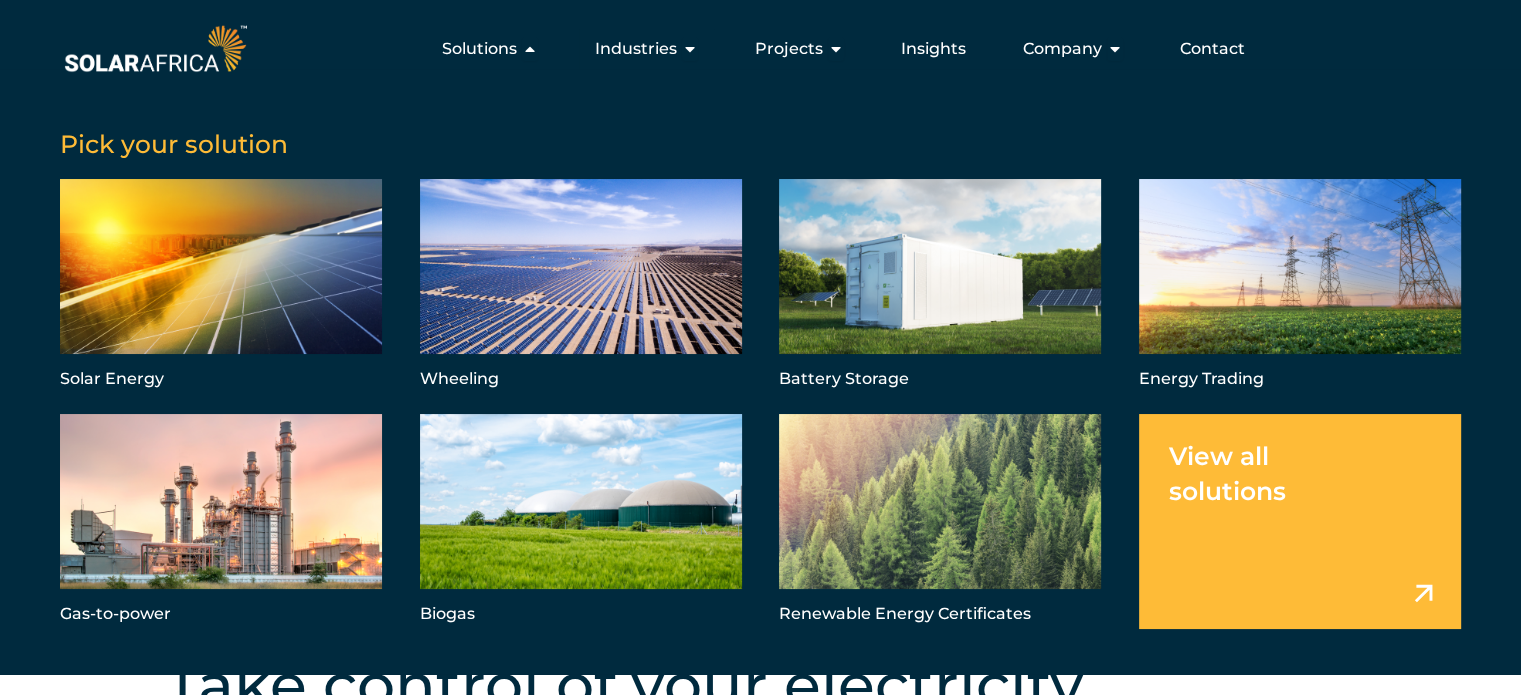 click on "Pick your solution" at bounding box center (760, 134) 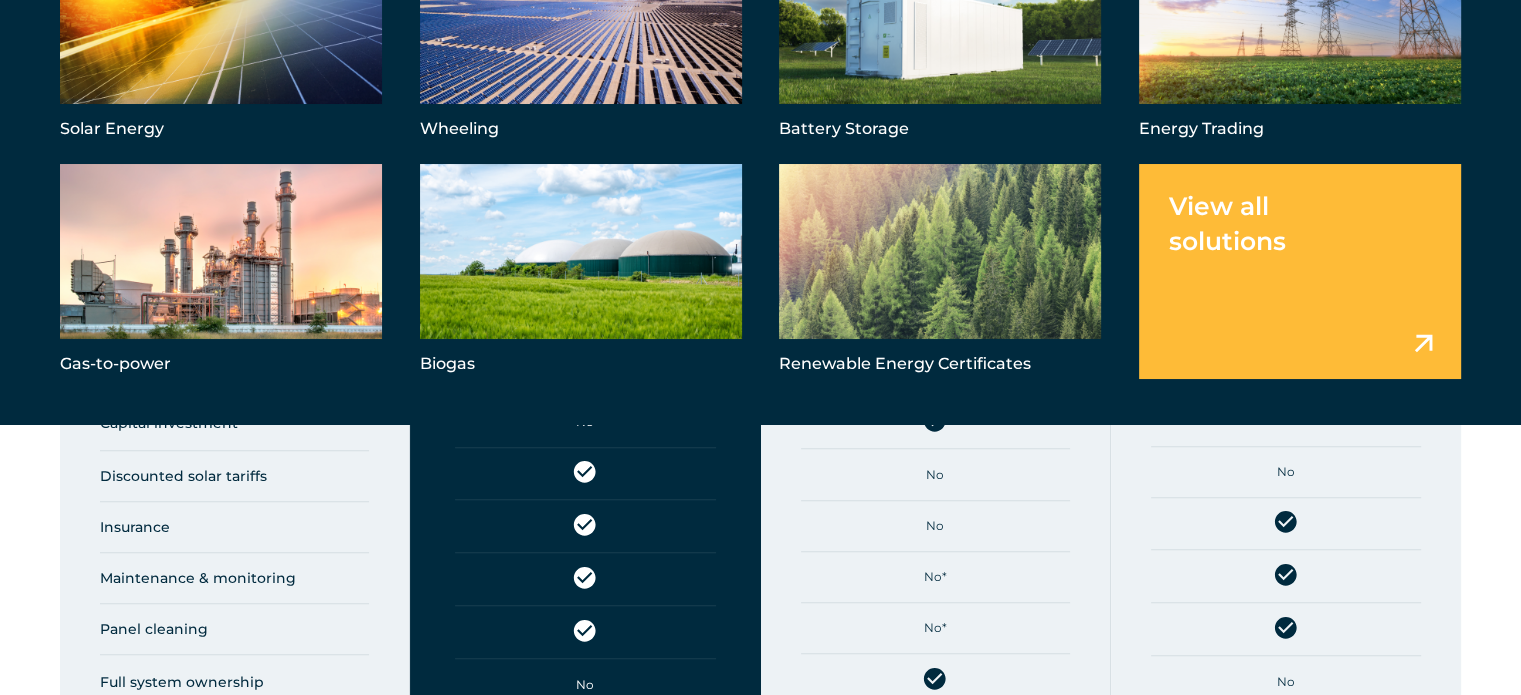 scroll, scrollTop: 911, scrollLeft: 0, axis: vertical 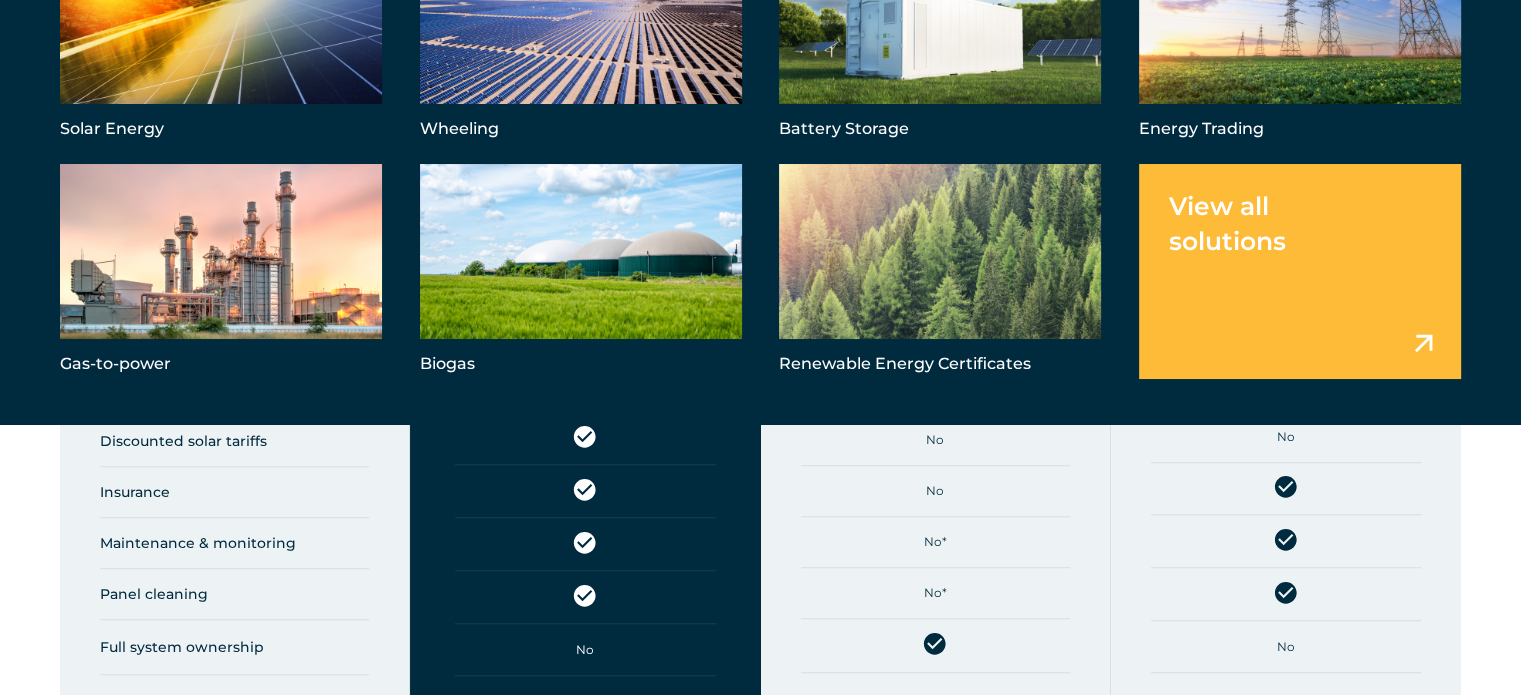 click at bounding box center (1286, 599) 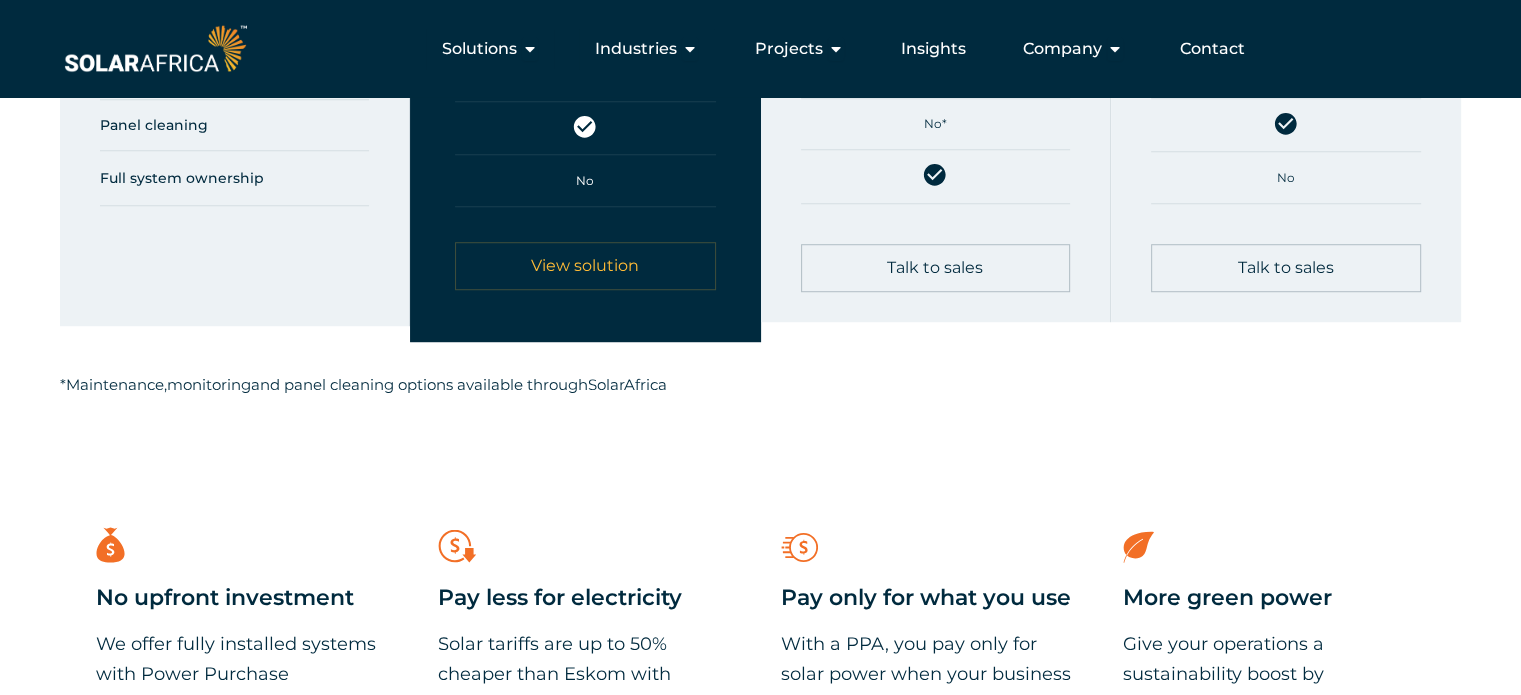 scroll, scrollTop: 1150, scrollLeft: 0, axis: vertical 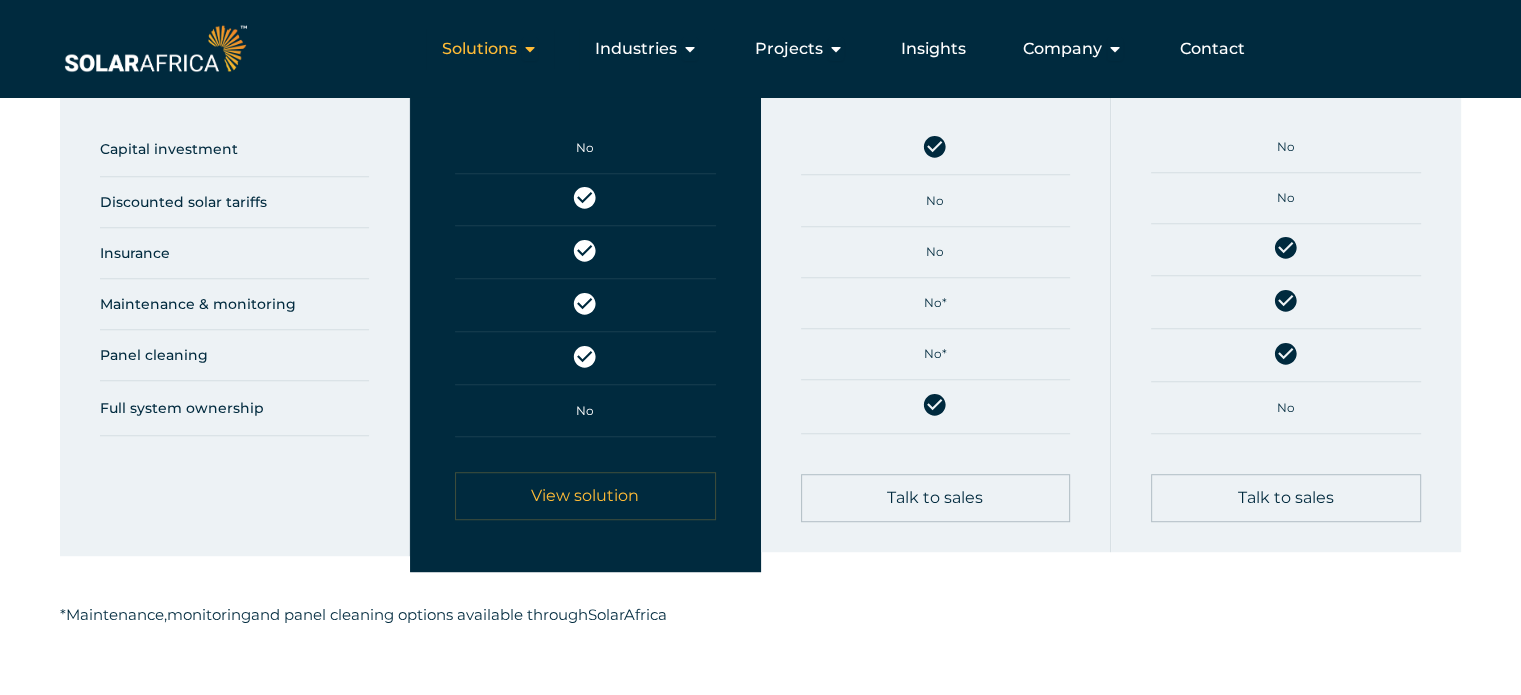 click at bounding box center (530, 49) 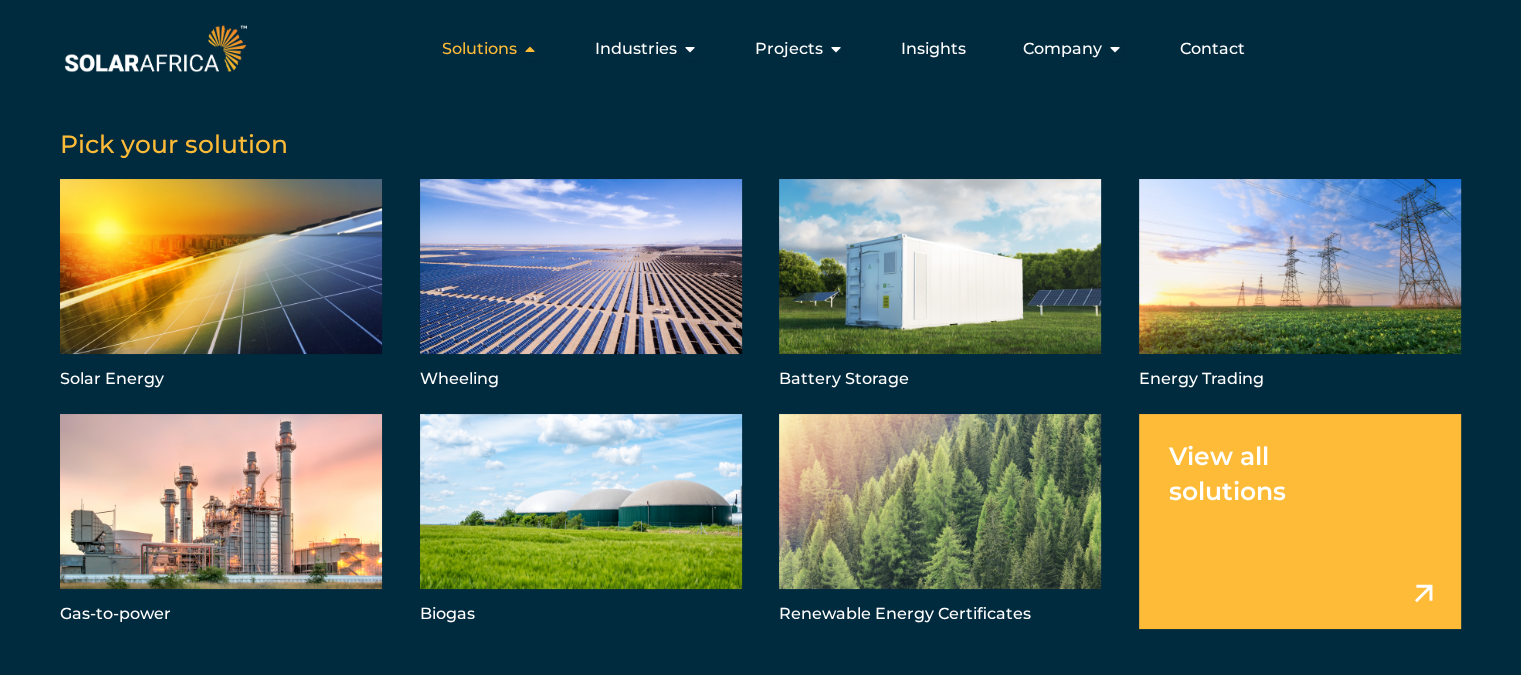 type 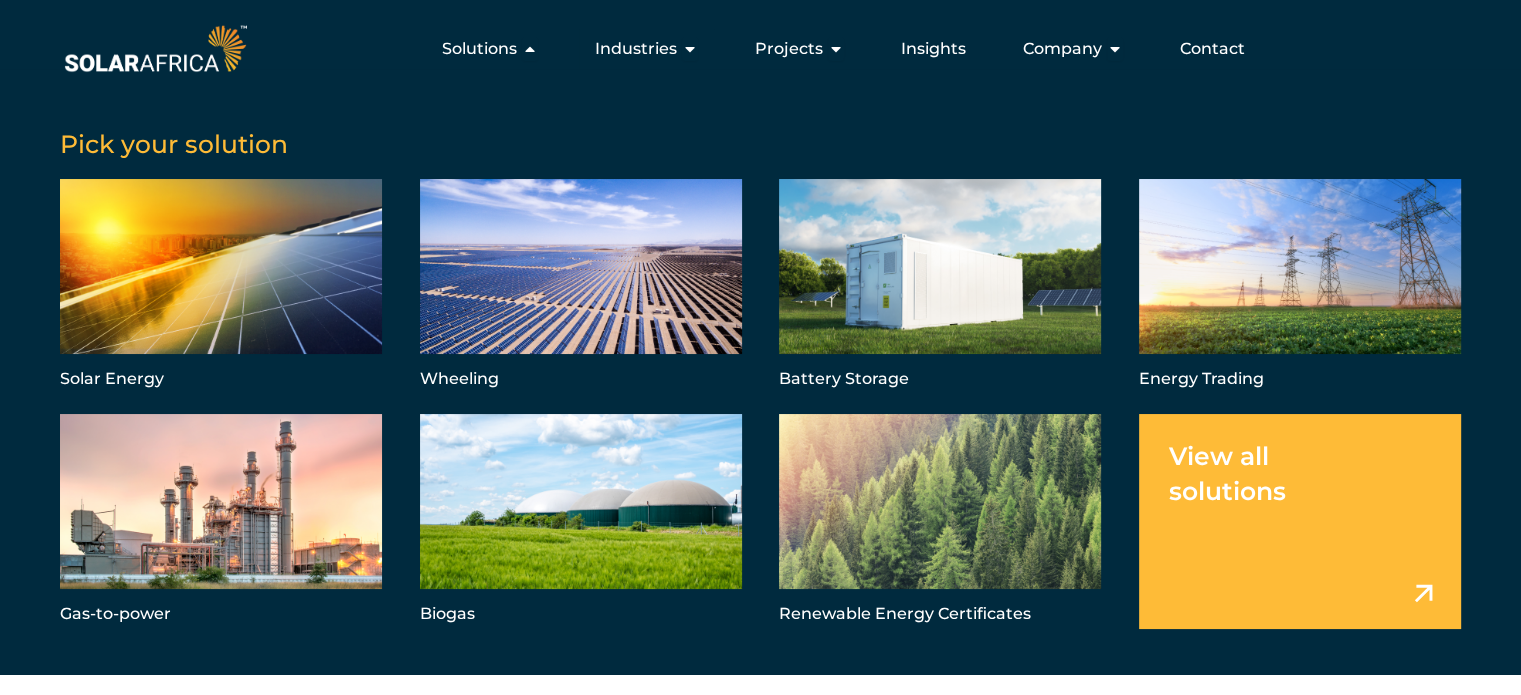 click on "Pick your solution
Solar Energy
Wheeling
Battery Storage
Energy Trading
Gas-to-power
Biogas
Renewable Energy Certificates
View all solutions" at bounding box center (760, 372) 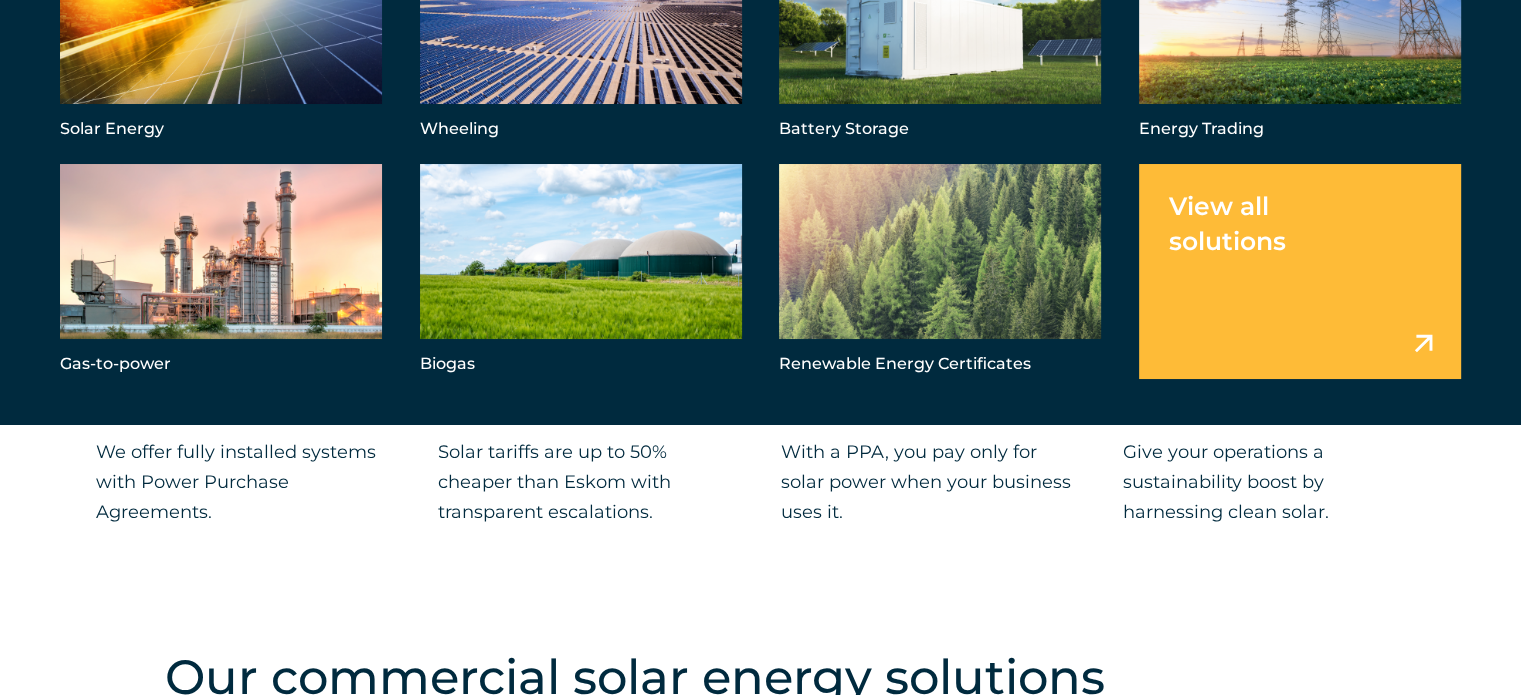click on "Our commercial solar energy solutions make it easy for your business to take control of your energy use,  save money on electricity bills  and achieve your sustainability goals.
Our Energy Experts  can tailor a solution that offers the financial and environmental benefits your  business needs to  thrive." at bounding box center (760, 914) 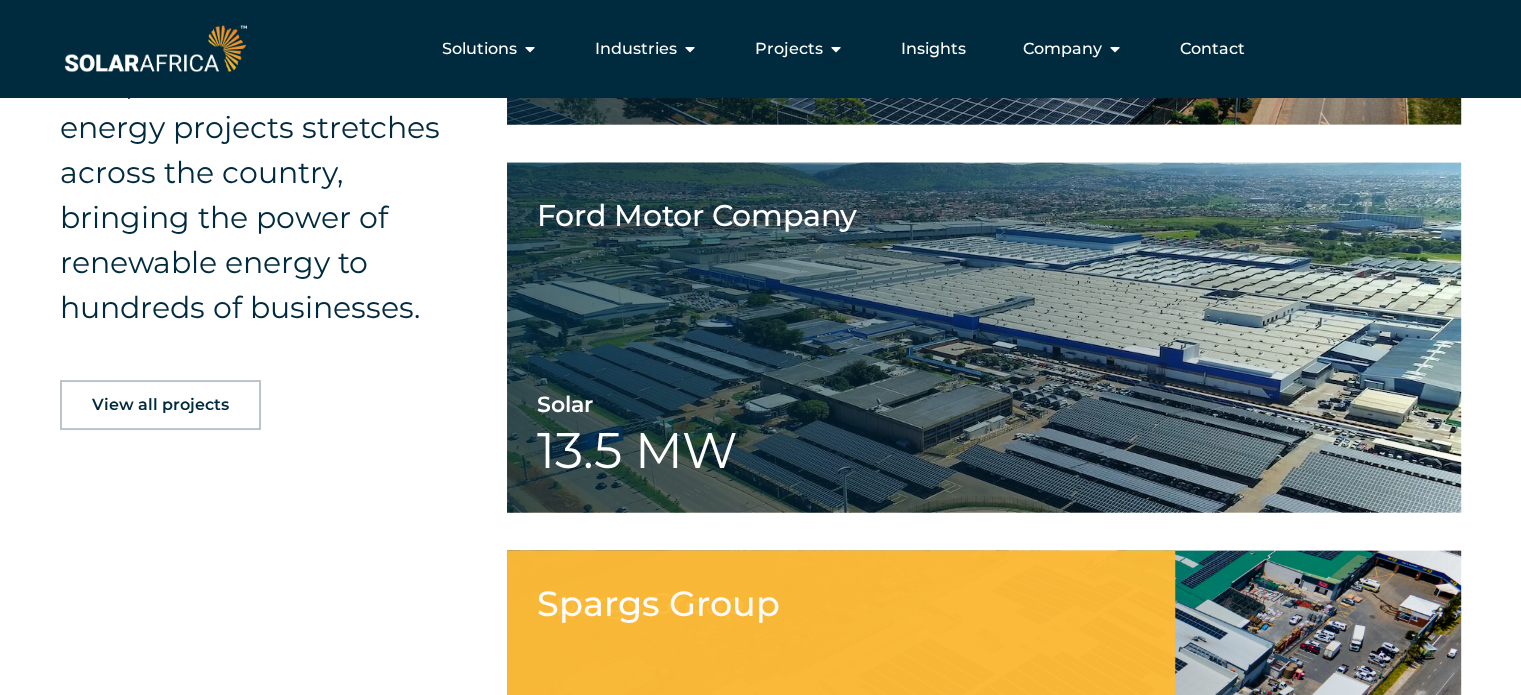 scroll, scrollTop: 4371, scrollLeft: 0, axis: vertical 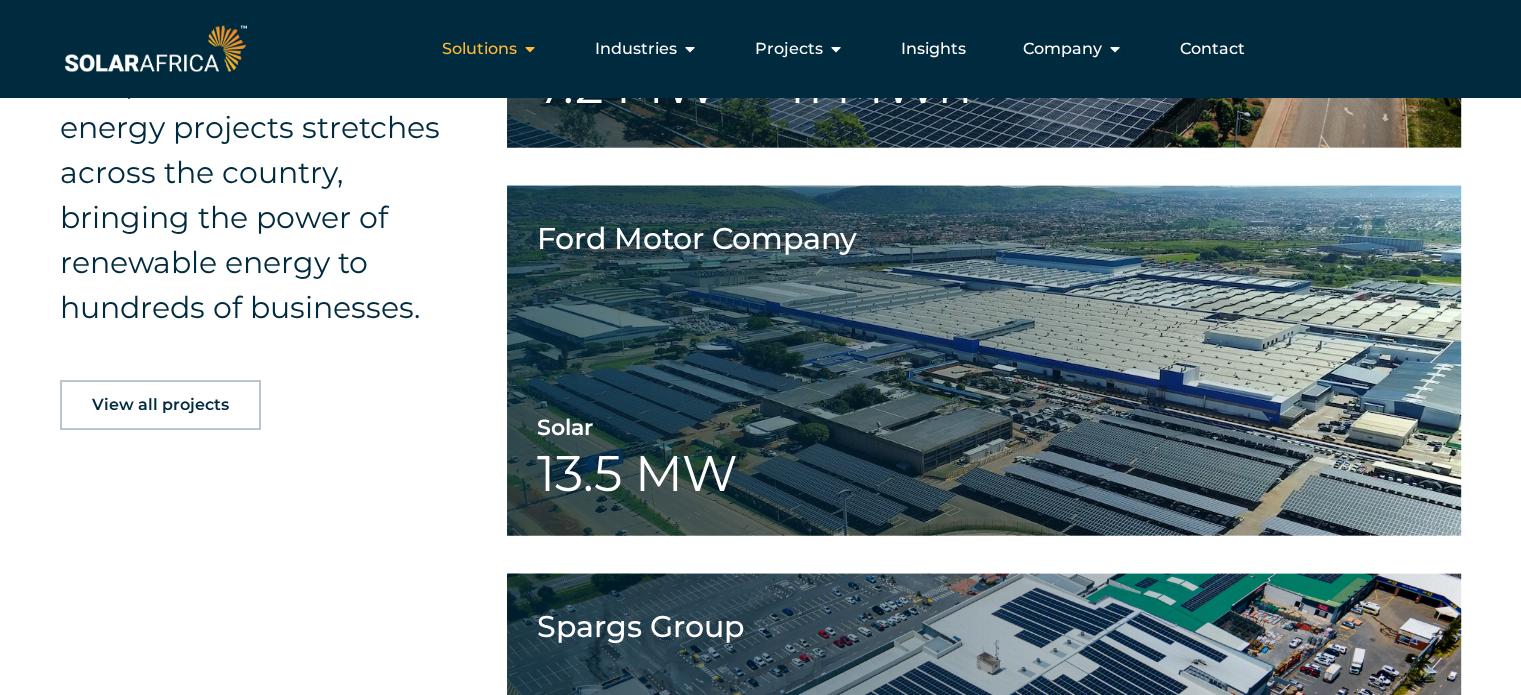 click on "Solutions" at bounding box center [479, 49] 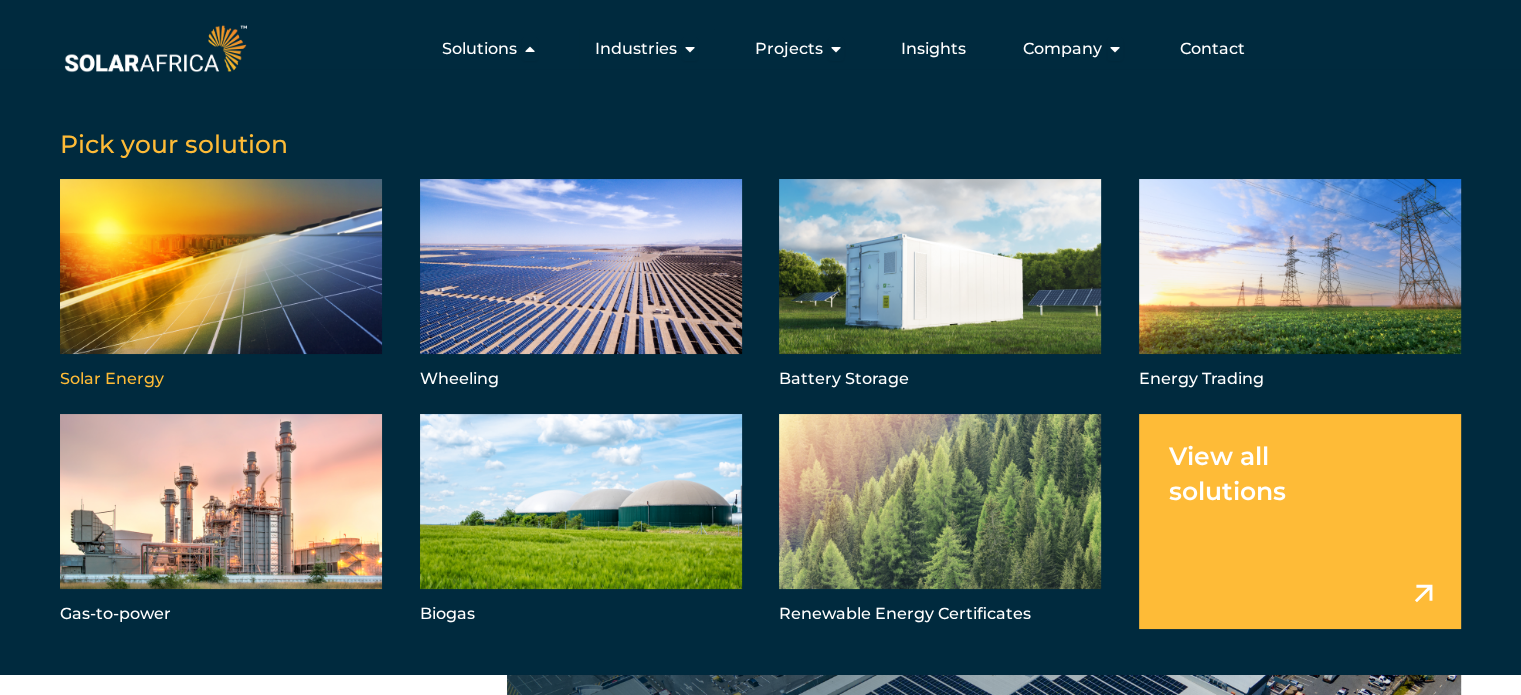 click at bounding box center [221, 286] 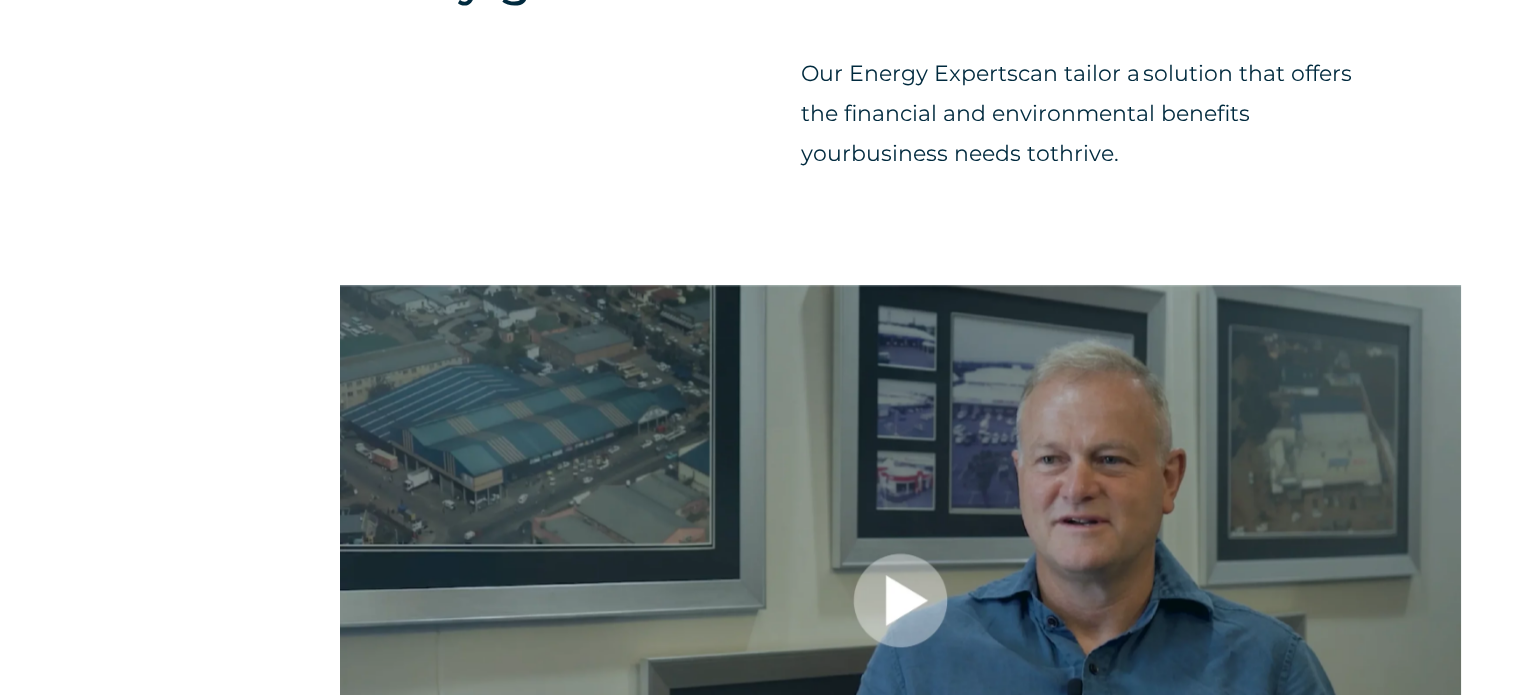 scroll, scrollTop: 0, scrollLeft: 0, axis: both 